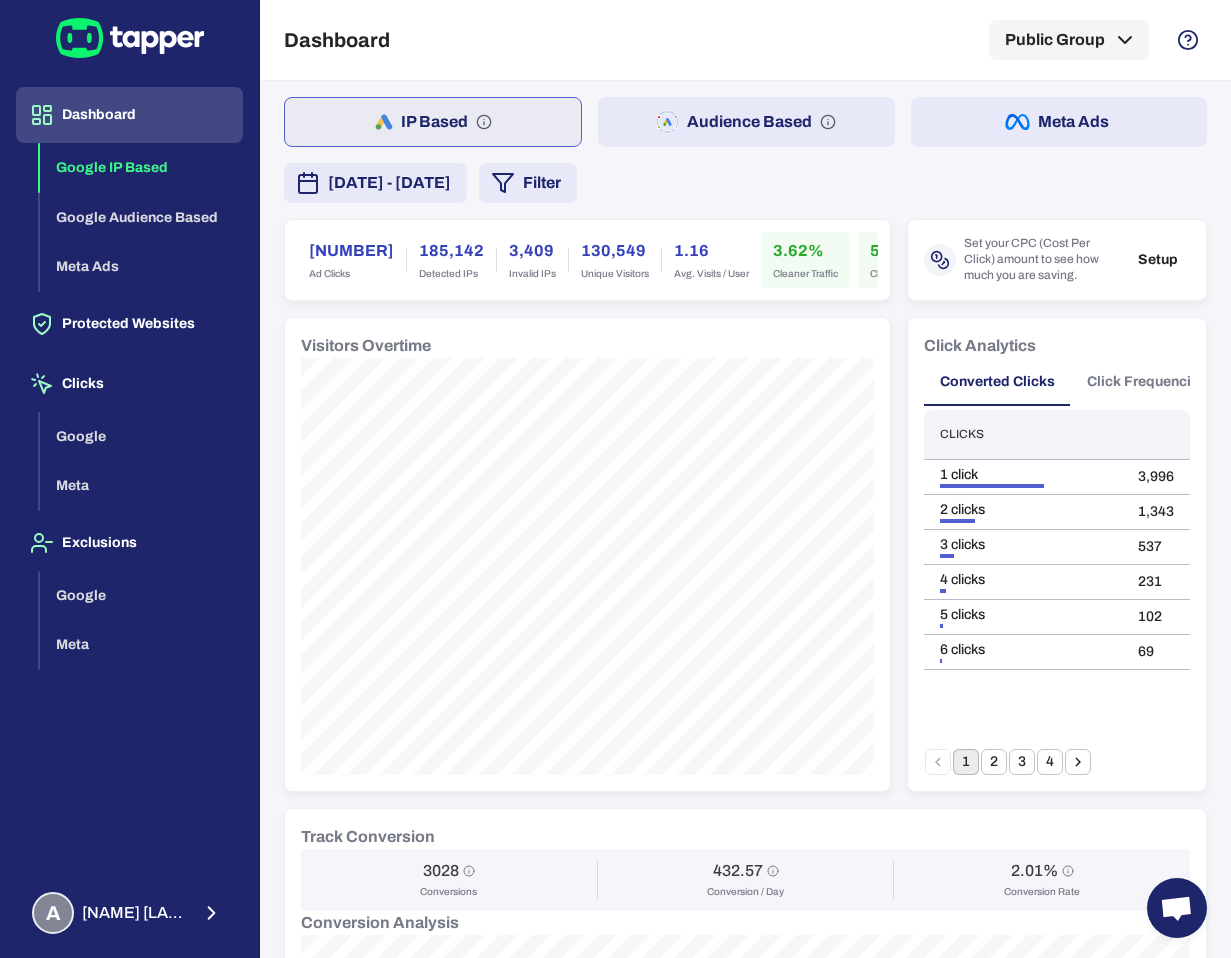 scroll, scrollTop: 0, scrollLeft: 0, axis: both 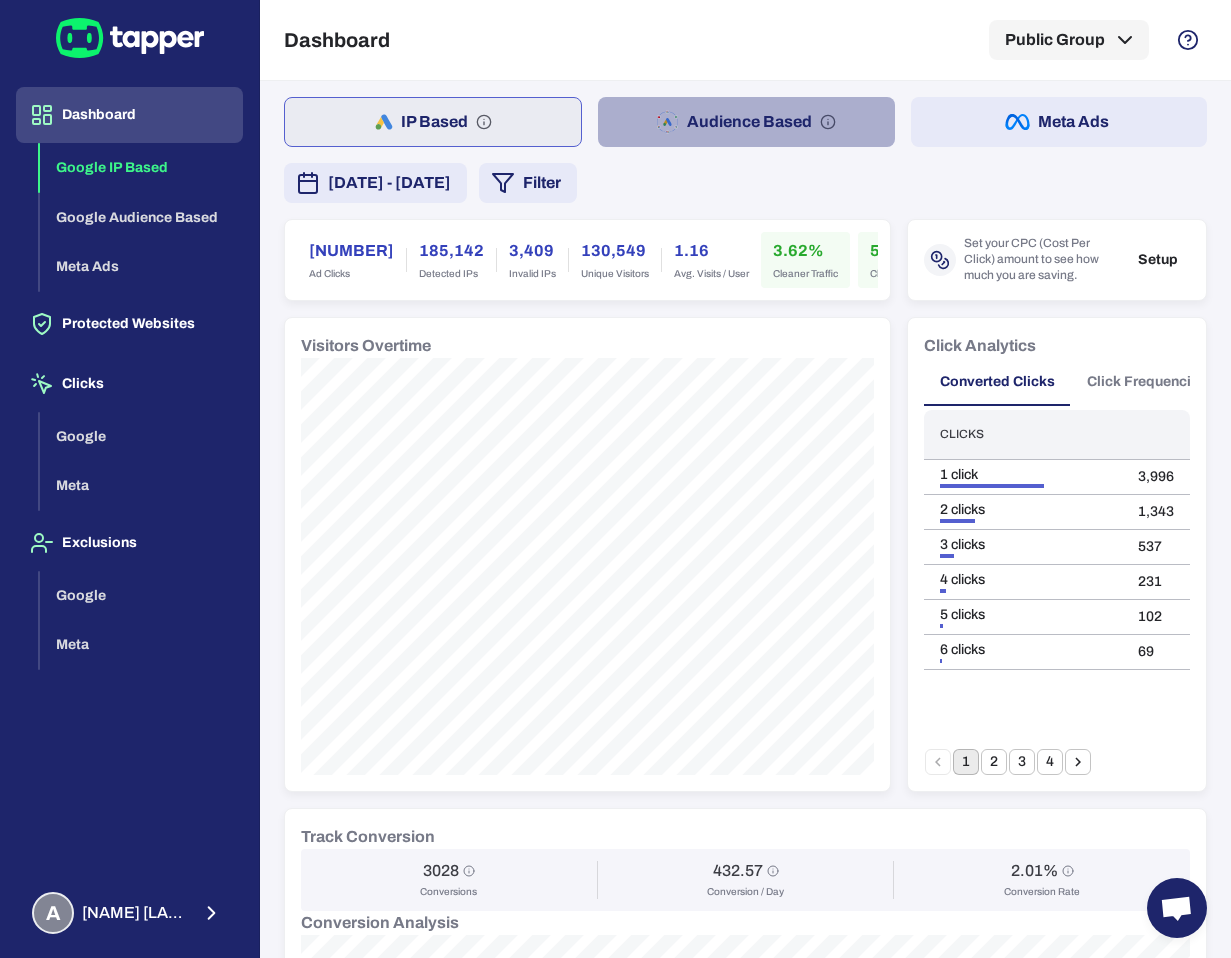 click on "Audience Based" at bounding box center (746, 122) 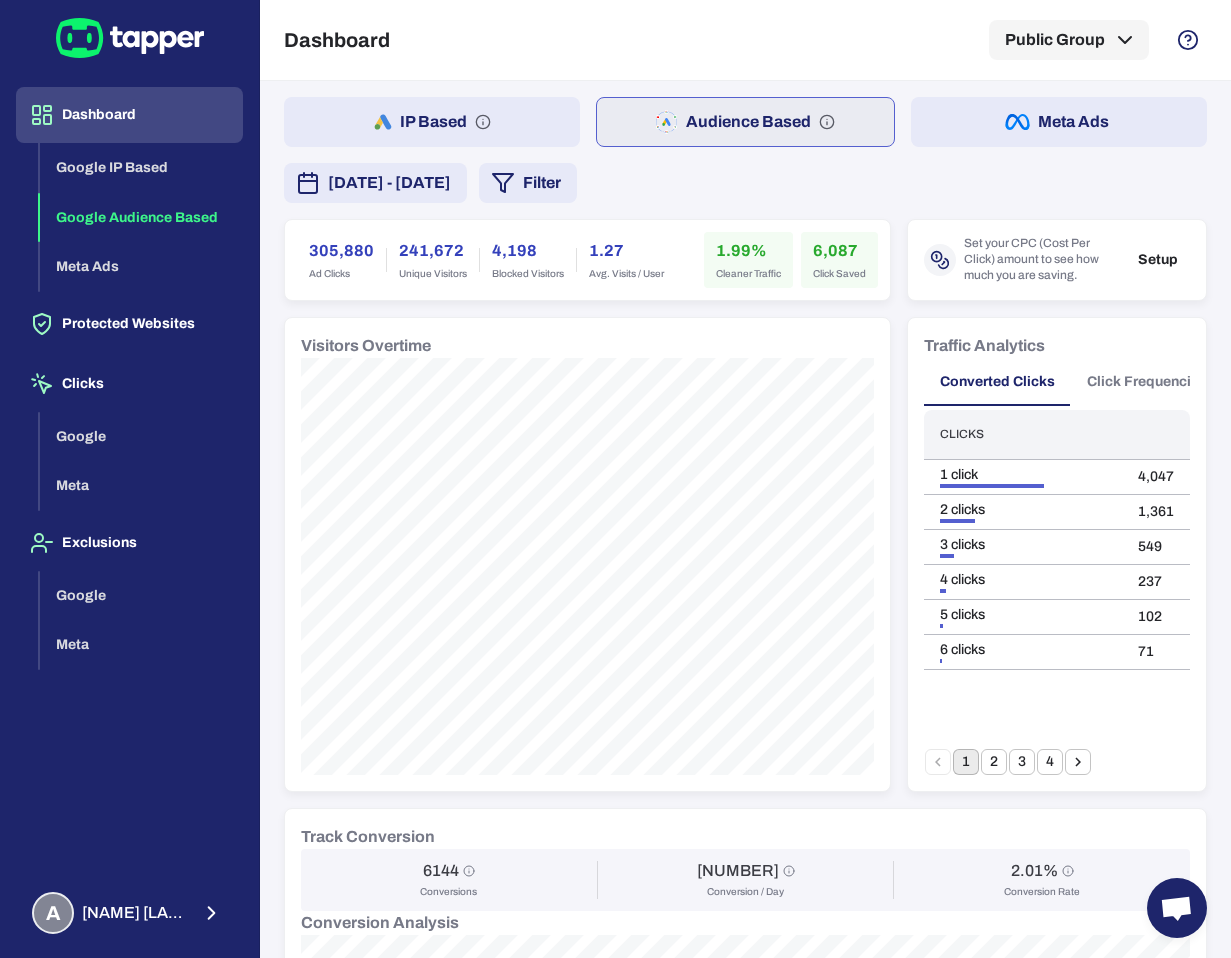 click on "IP Based" at bounding box center [432, 122] 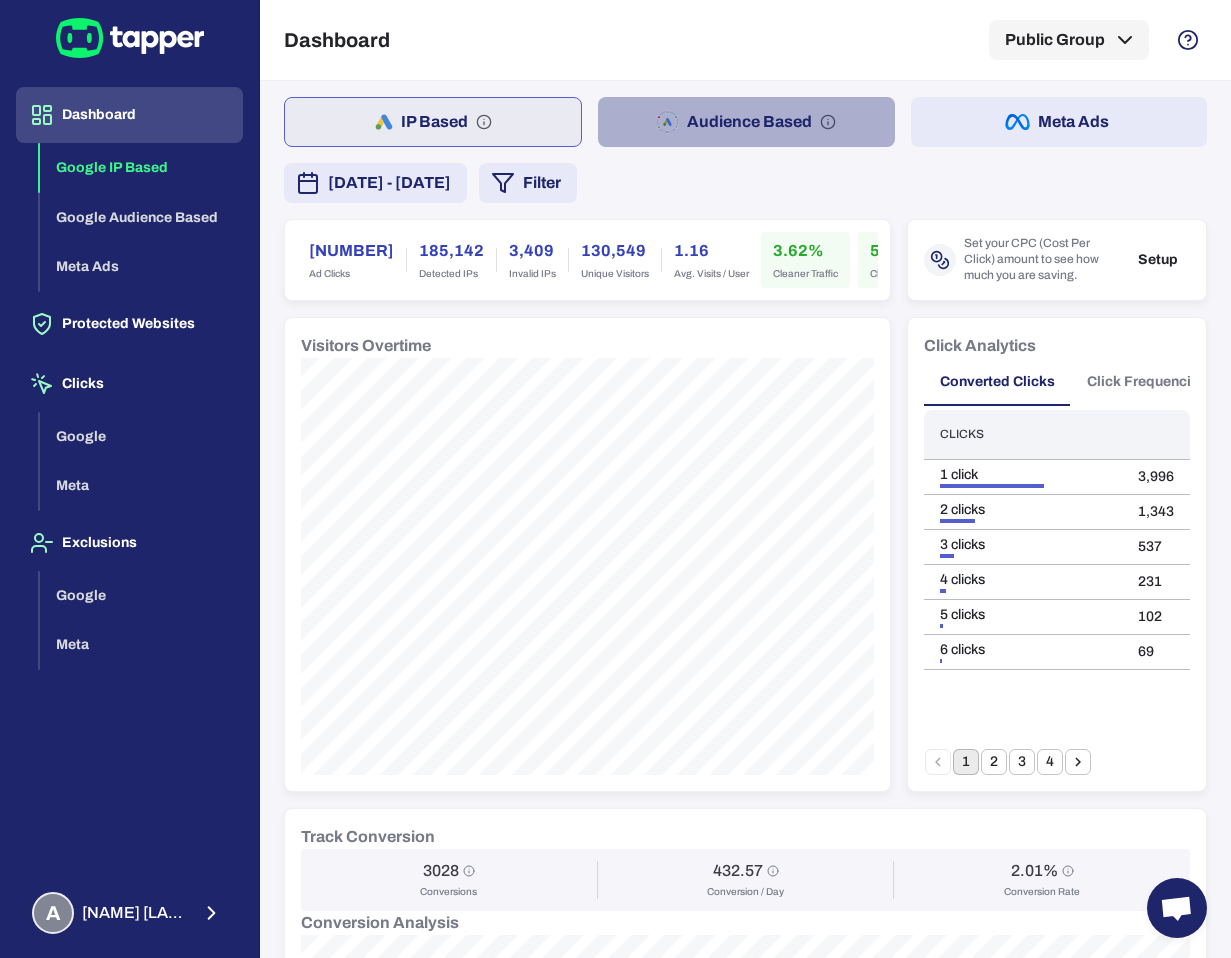 click 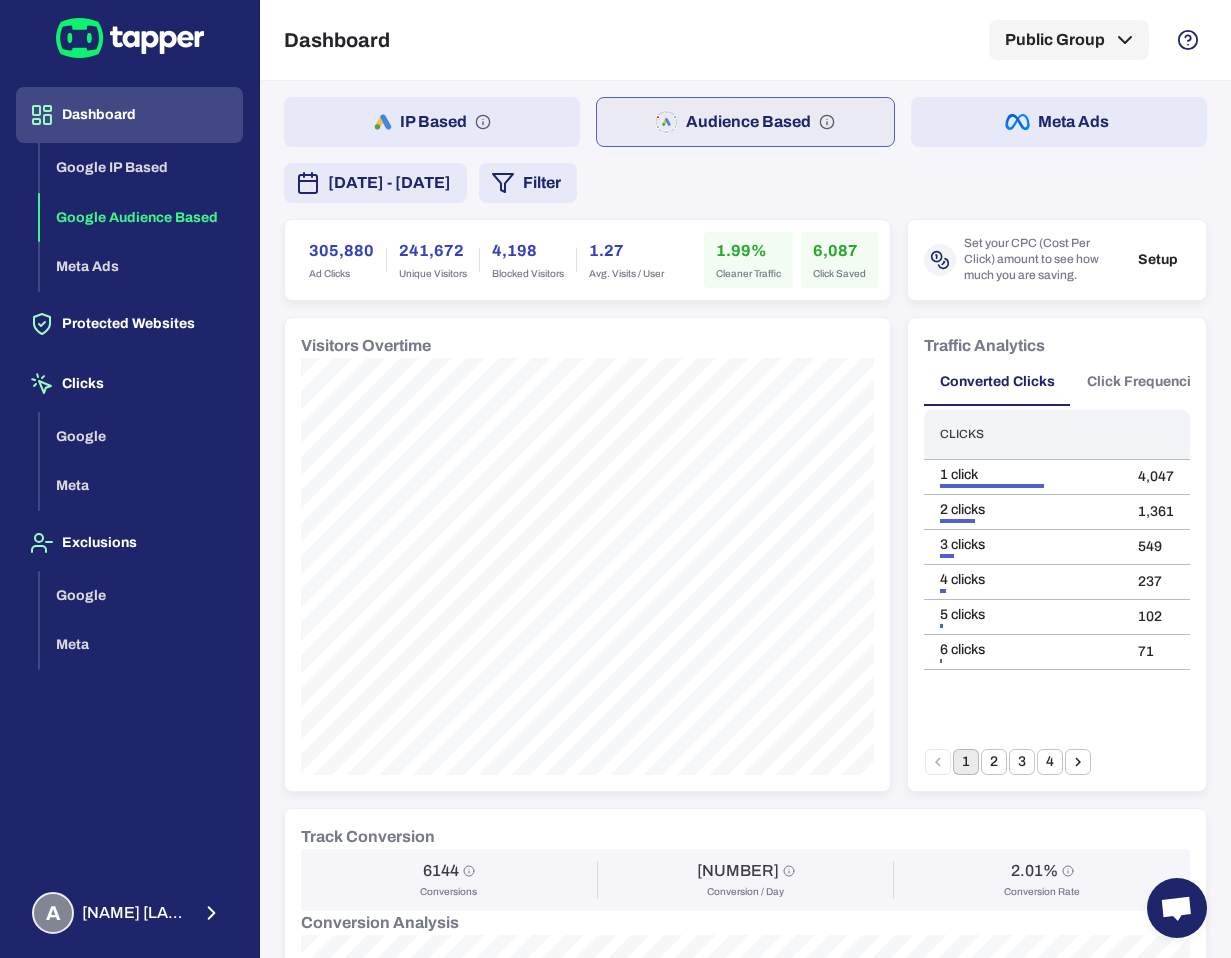 click on "IP Based Audience Based Meta Ads [DATE] - [DATE] Filter [NUMBER] Ad Clicks [NUMBER] Unique Visitors [NUMBER] Blocked Visitors [PERCENT] Avg. Visits / User [PERCENT] Cleaner Traffic [NUMBER] Click Saved Set your CPC (Cost Per Click) amount to see how much you are saving. Setup Visitors Overtime Traffic Analytics Converted Clicks Click Frequencies Clicks 1 click [NUMBER] 2 clicks [NUMBER] 3 clicks [NUMBER] 4 clicks [NUMBER] 5 clicks [NUMBER] 6 clicks [NUMBER] 1 2 3 4 Track Conversion [NUMBER] Conversions [NUMBER] Conversion / Day [PERCENT] Conversion Rate Conversion Analysis Invalid Traffic Type [NUMBER] Aborted Ad Click [NUMBER] / [PERCENT] Bounced [NUMBER] / [PERCENT] Ad Click Limit Exceeded [NUMBER] / [PERCENT] Threat [NUMBER] / [PERCENT] Suspicious Ad Click [NUMBER] / [PERCENT] Data Center [NUMBER] / [PERCENT] Invalid Traffic Analytics Keywords Campaigns Placements Countries Devices Keyword Match type Total visits Invalid visits Invalid rate public κλιματιστικα Phrase [NUMBER] [PERCENT] iphone 16 Exact [NUMBER] [PERCENT] public βιβλια Exact [NUMBER] [PERCENT] public Phrase [NUMBER] [PERCENT] iphone 16 pro [NUMBER]" at bounding box center (745, 882) 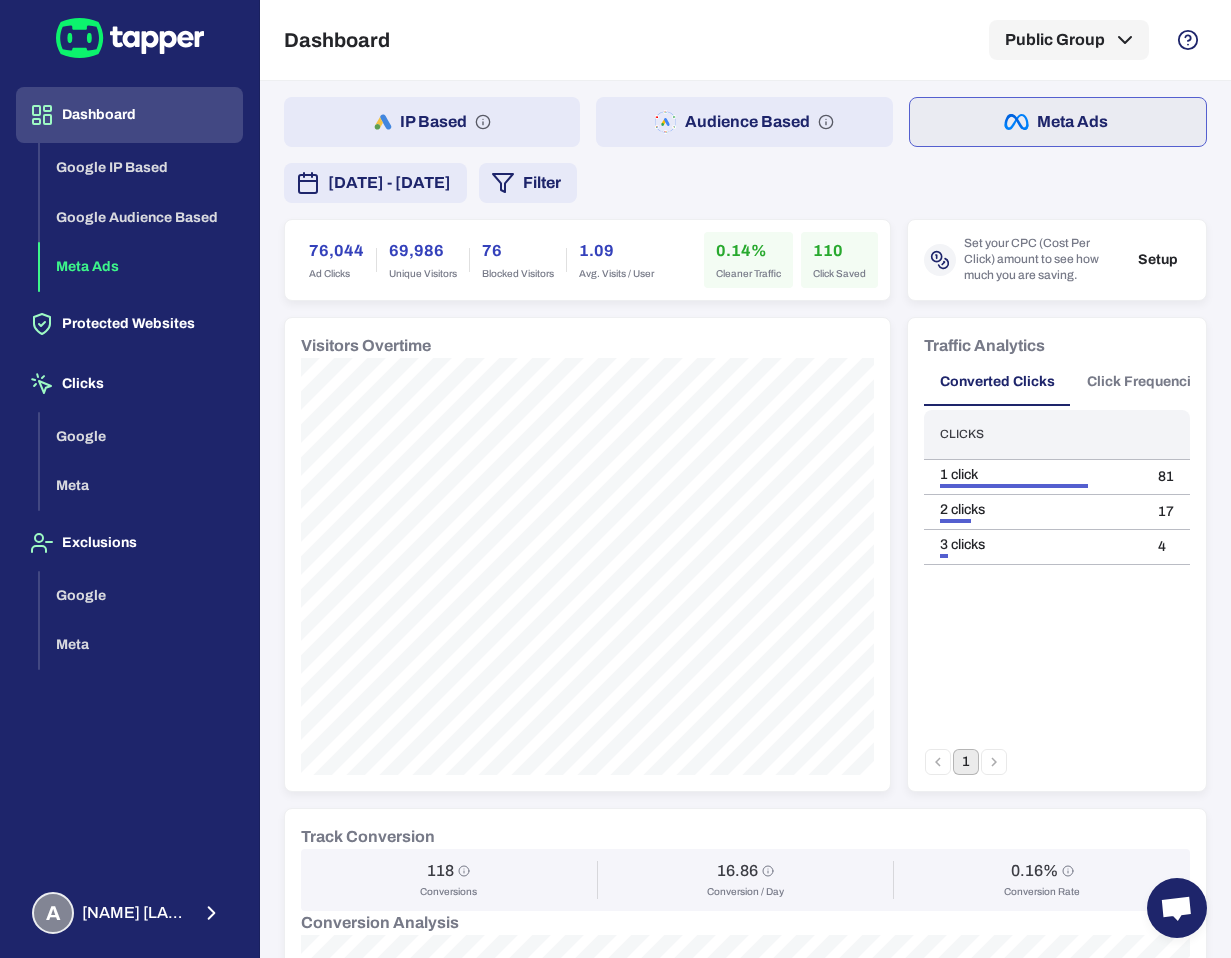 click 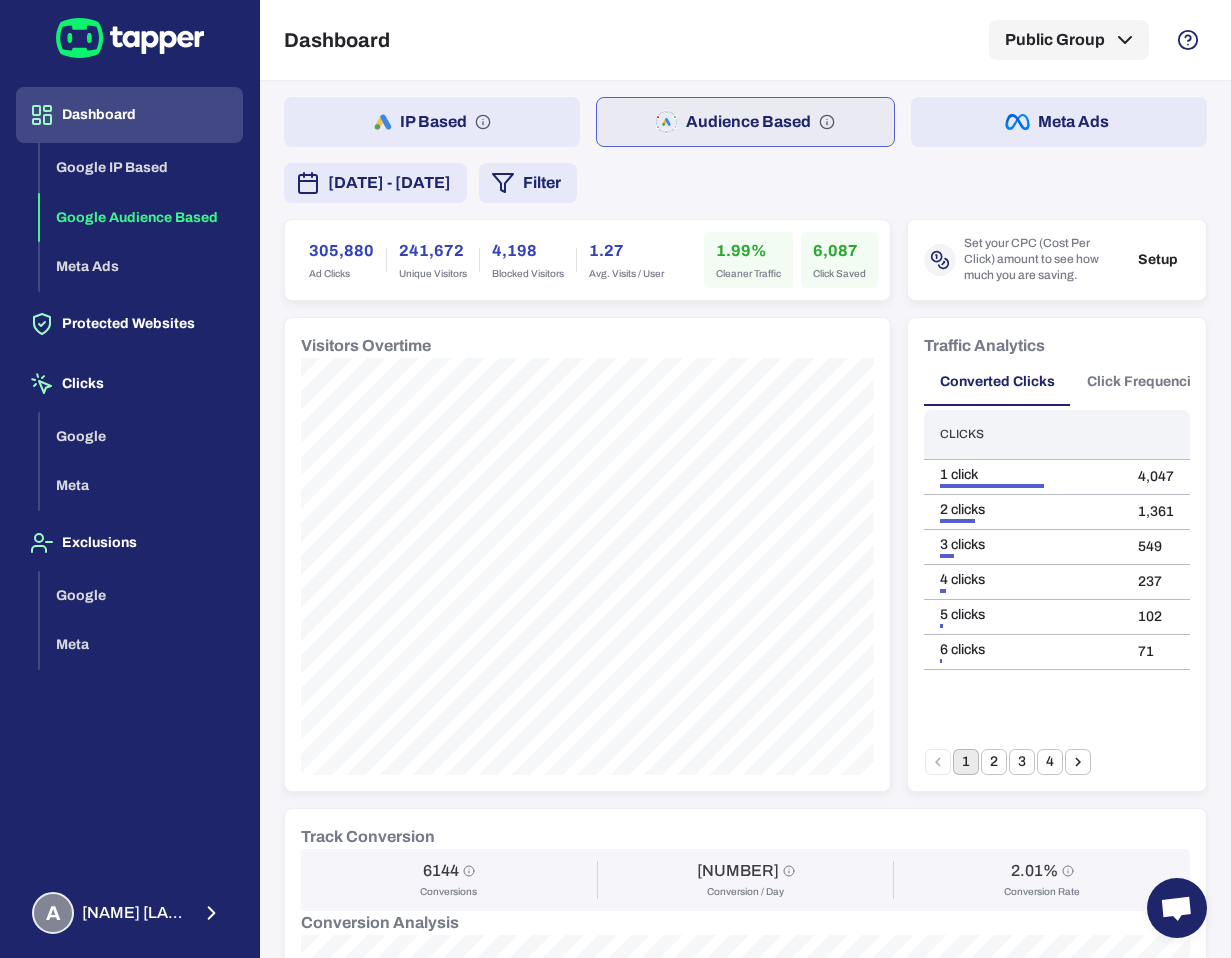 click on "IP Based" at bounding box center (432, 122) 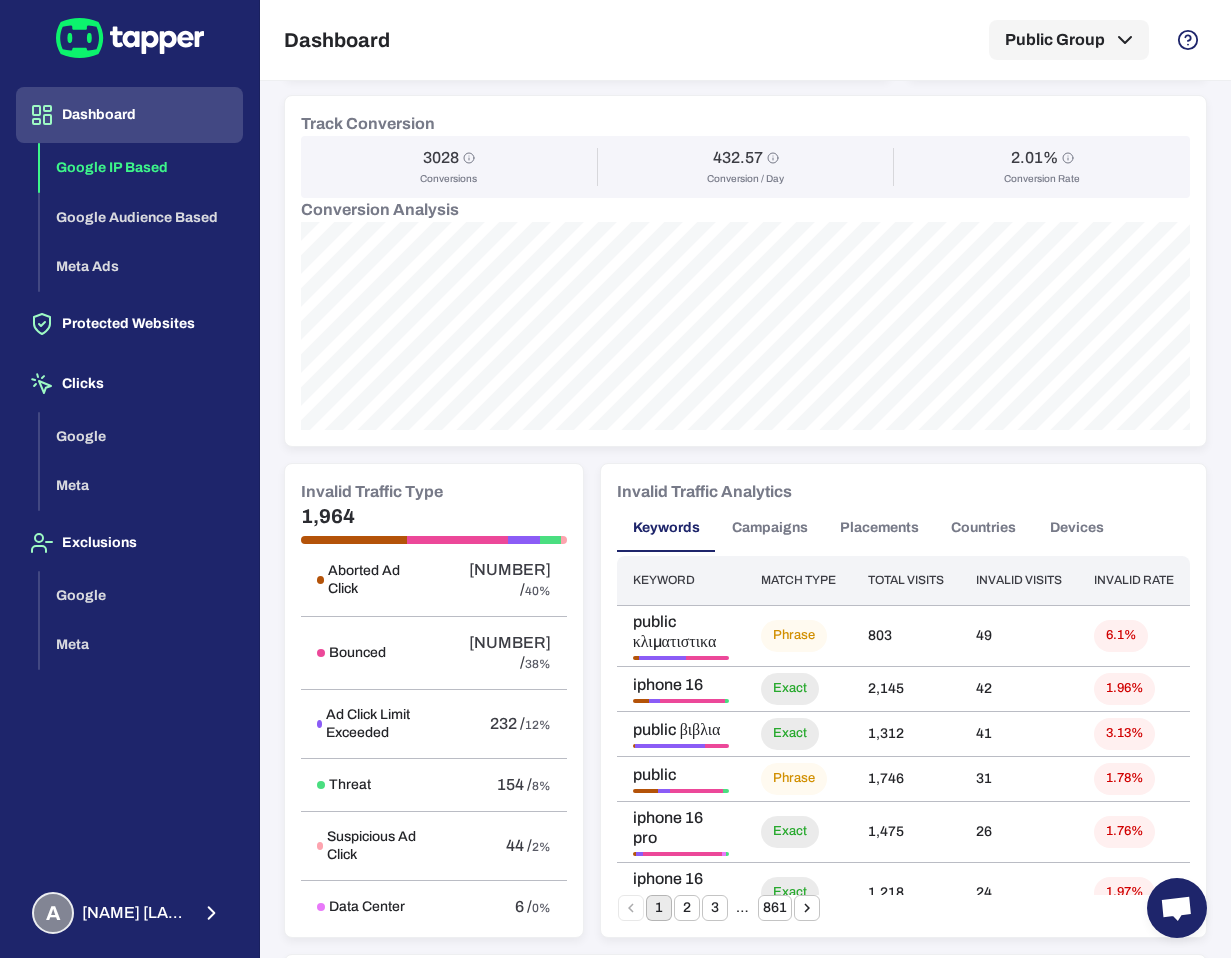 scroll, scrollTop: 719, scrollLeft: 0, axis: vertical 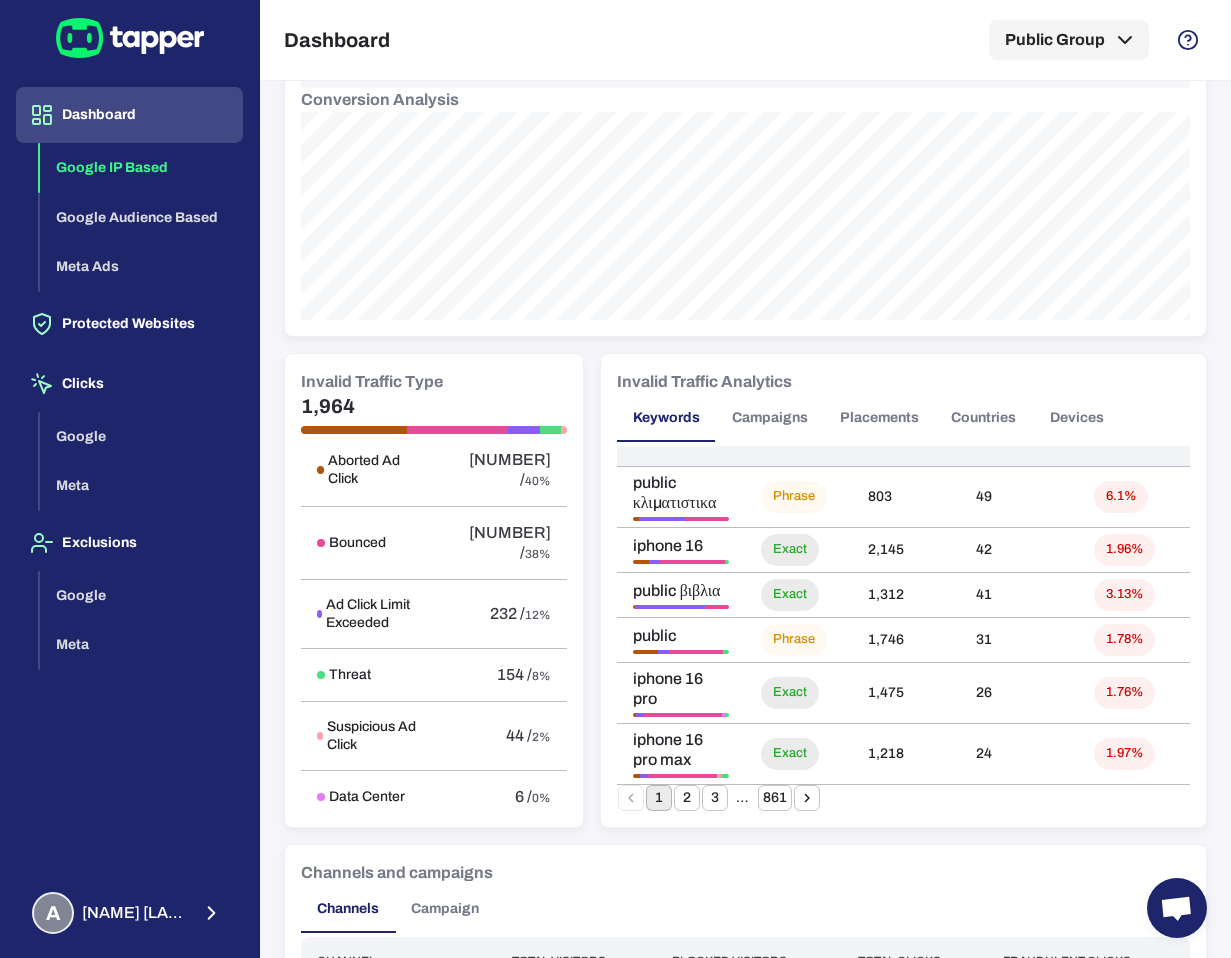 click on "Campaigns" at bounding box center (770, 418) 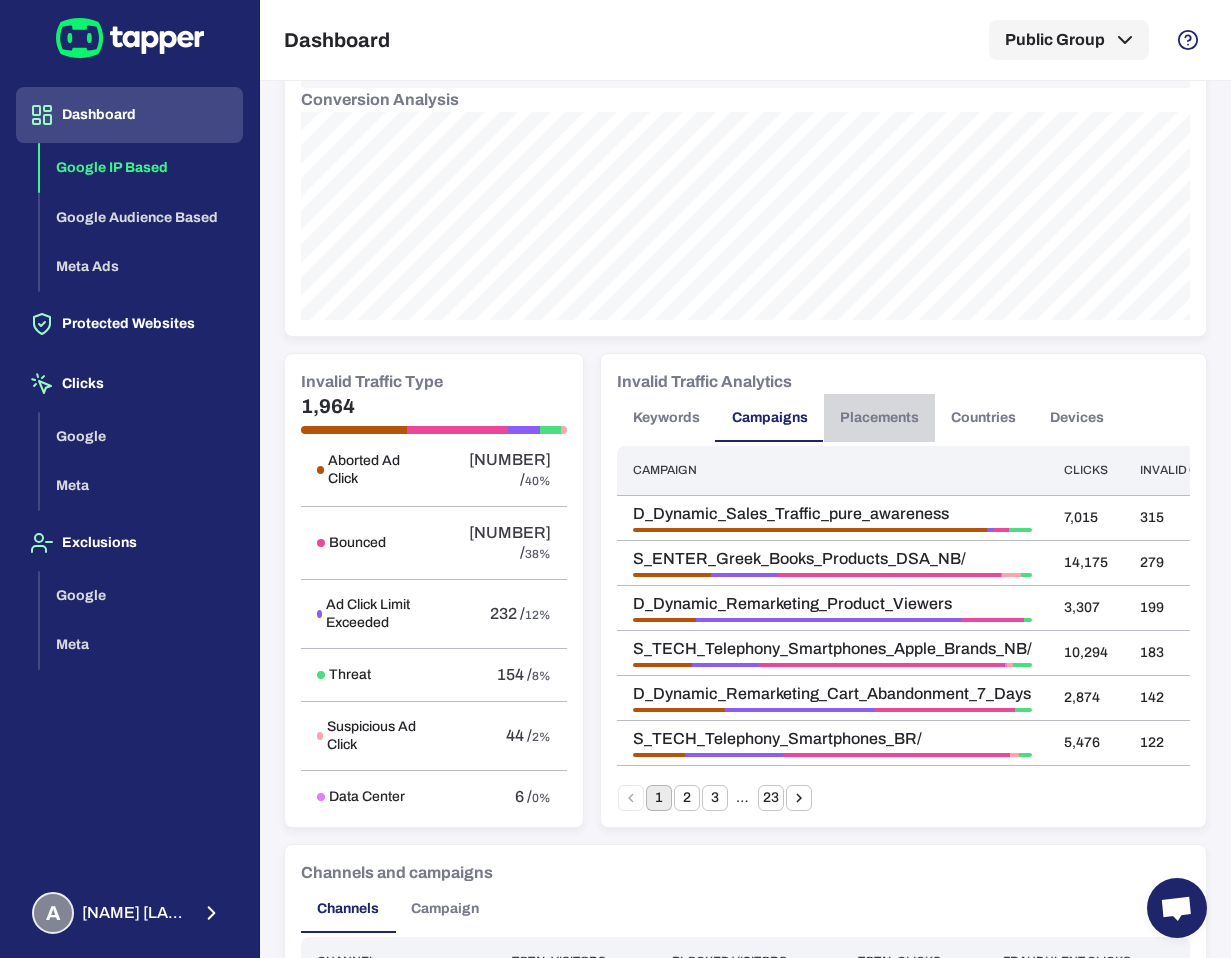 click on "Placements" at bounding box center (879, 418) 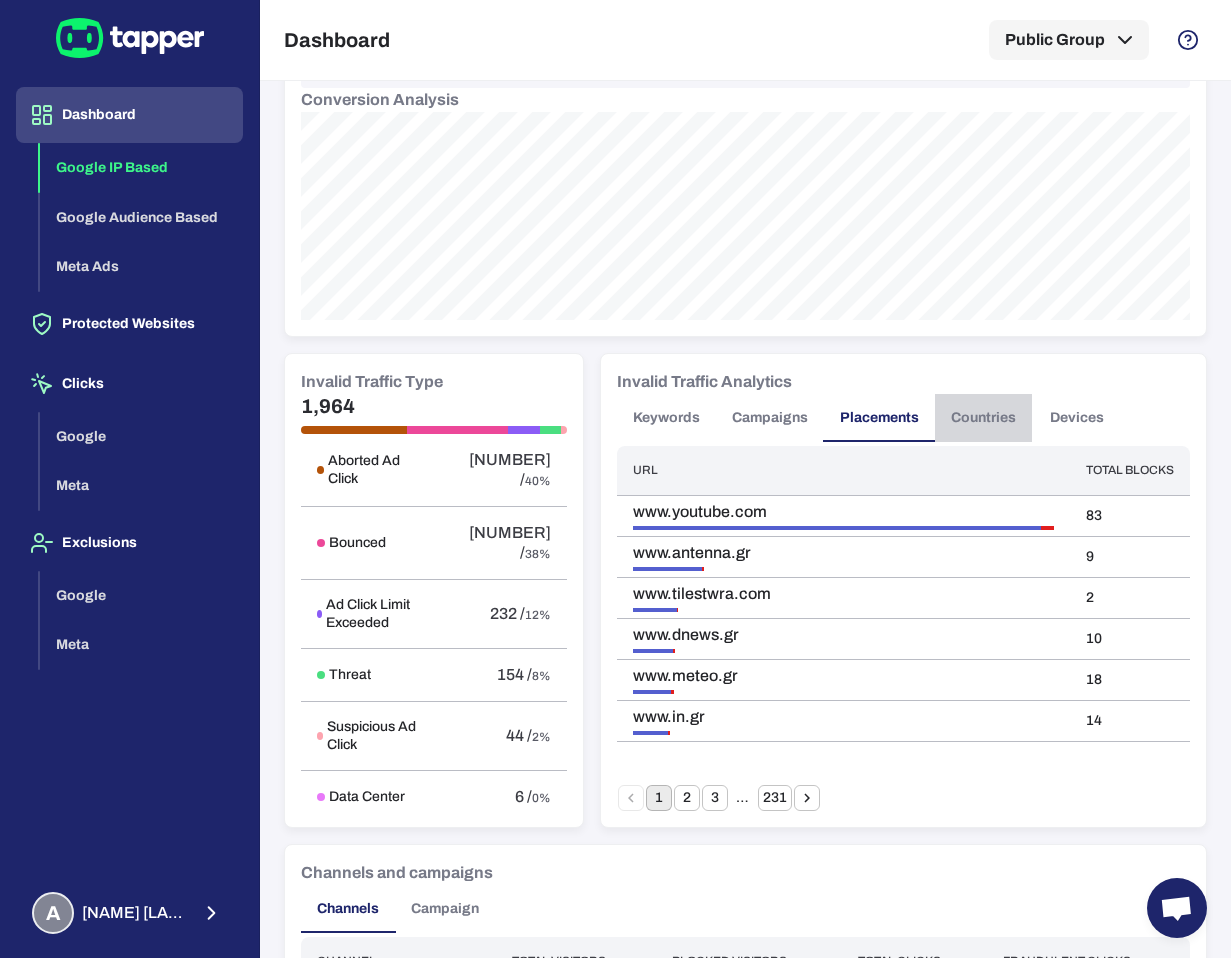 click on "Countries" at bounding box center [983, 418] 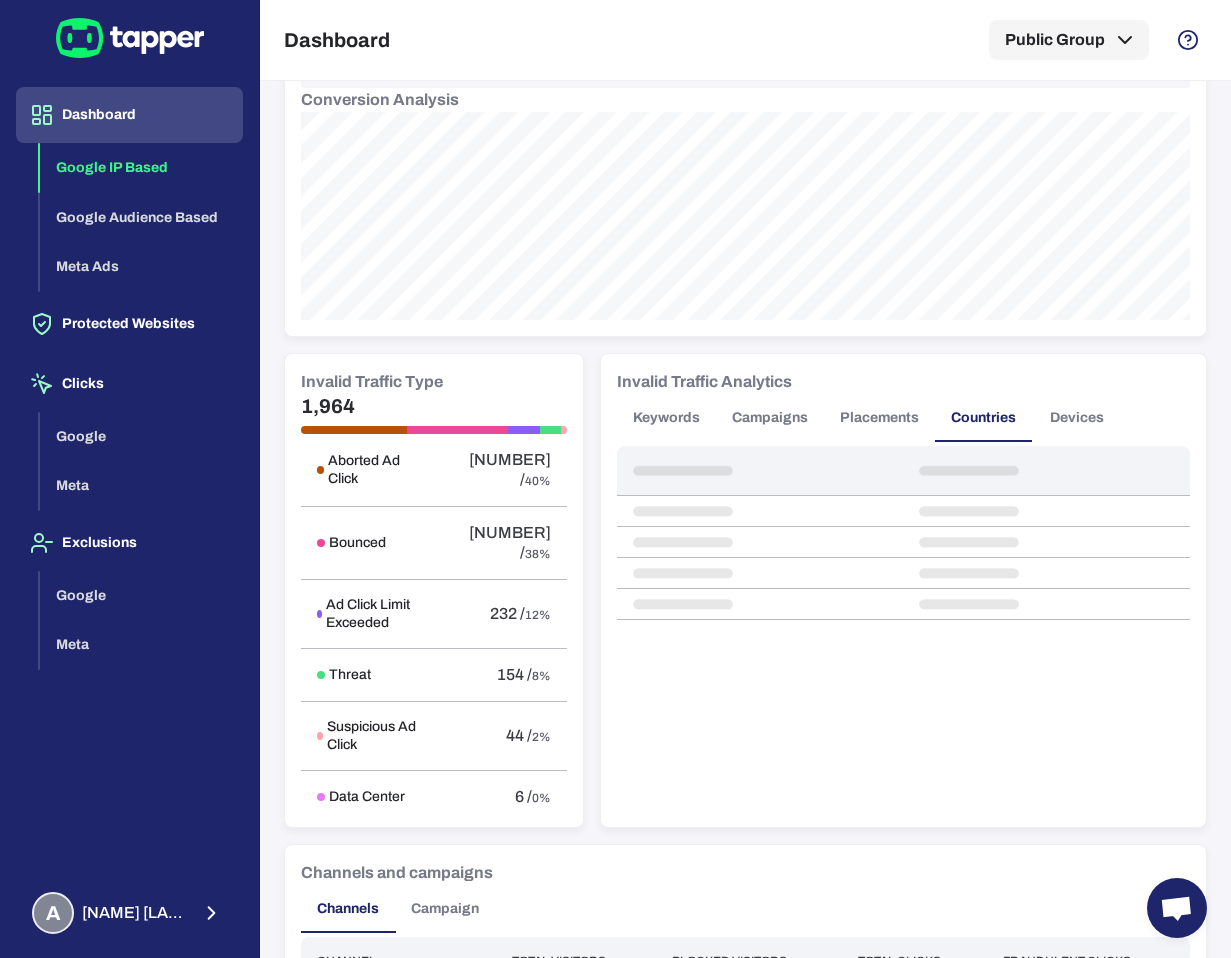 click on "Placements" at bounding box center [879, 418] 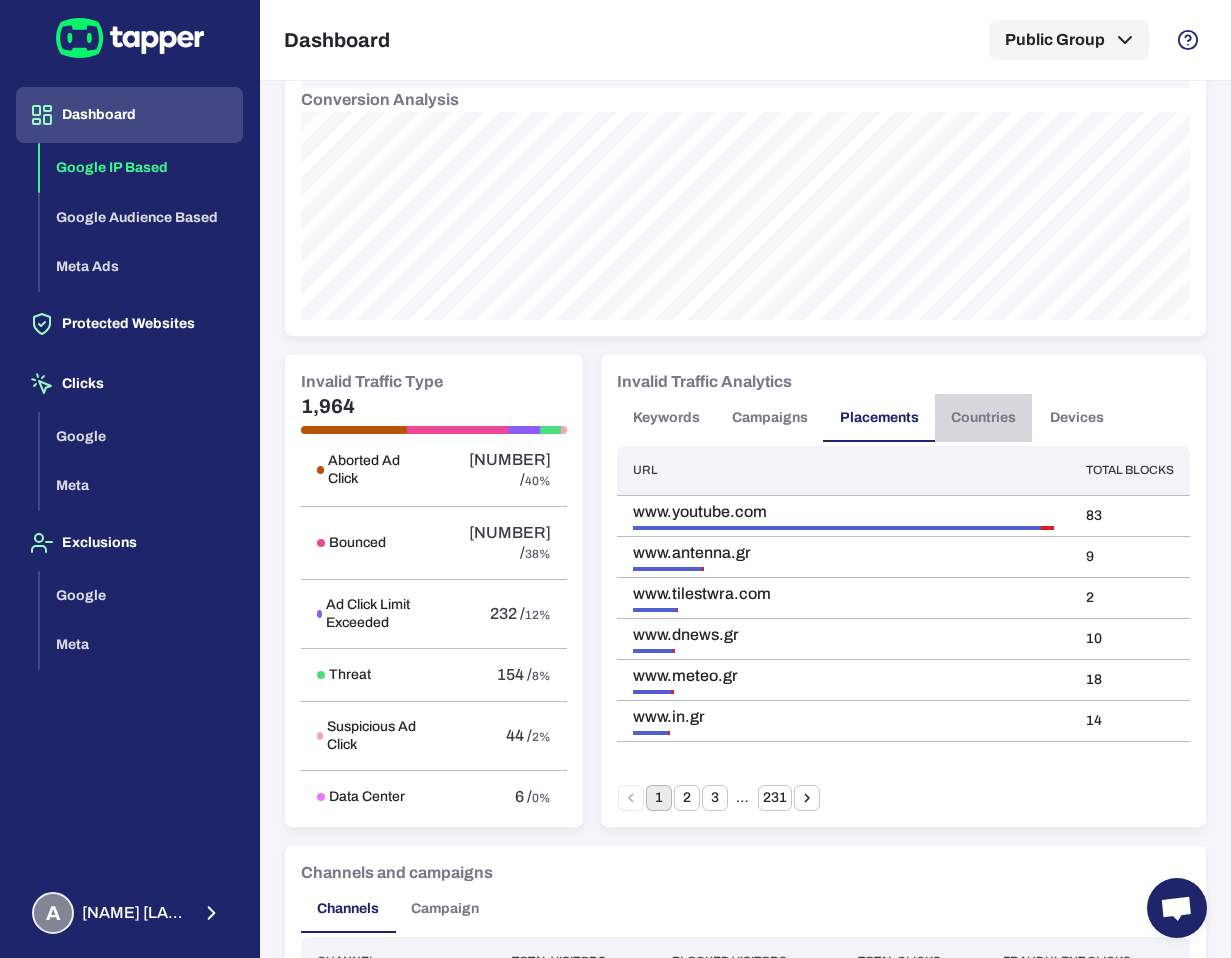 click on "Countries" at bounding box center [983, 418] 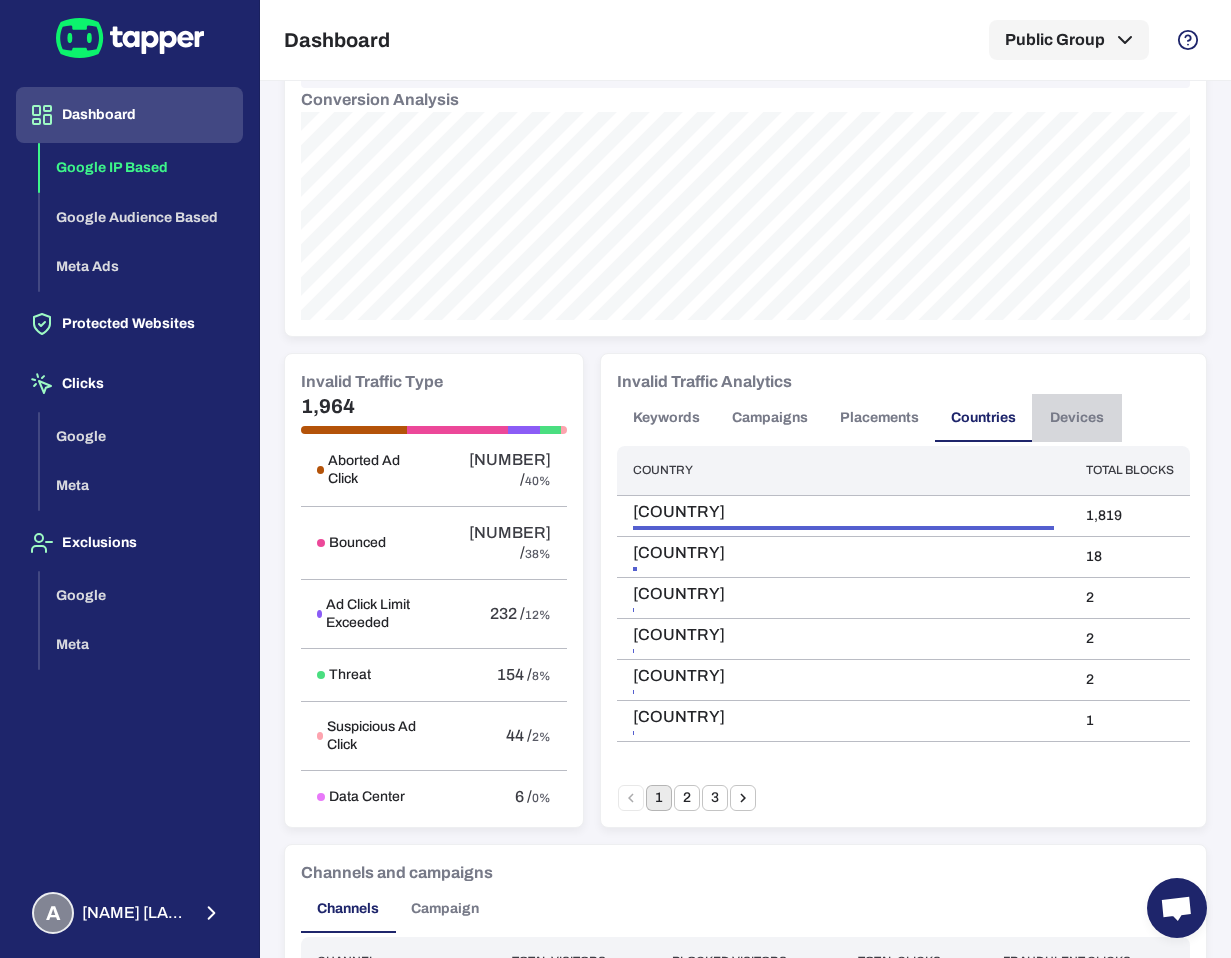 click on "Devices" at bounding box center [1077, 418] 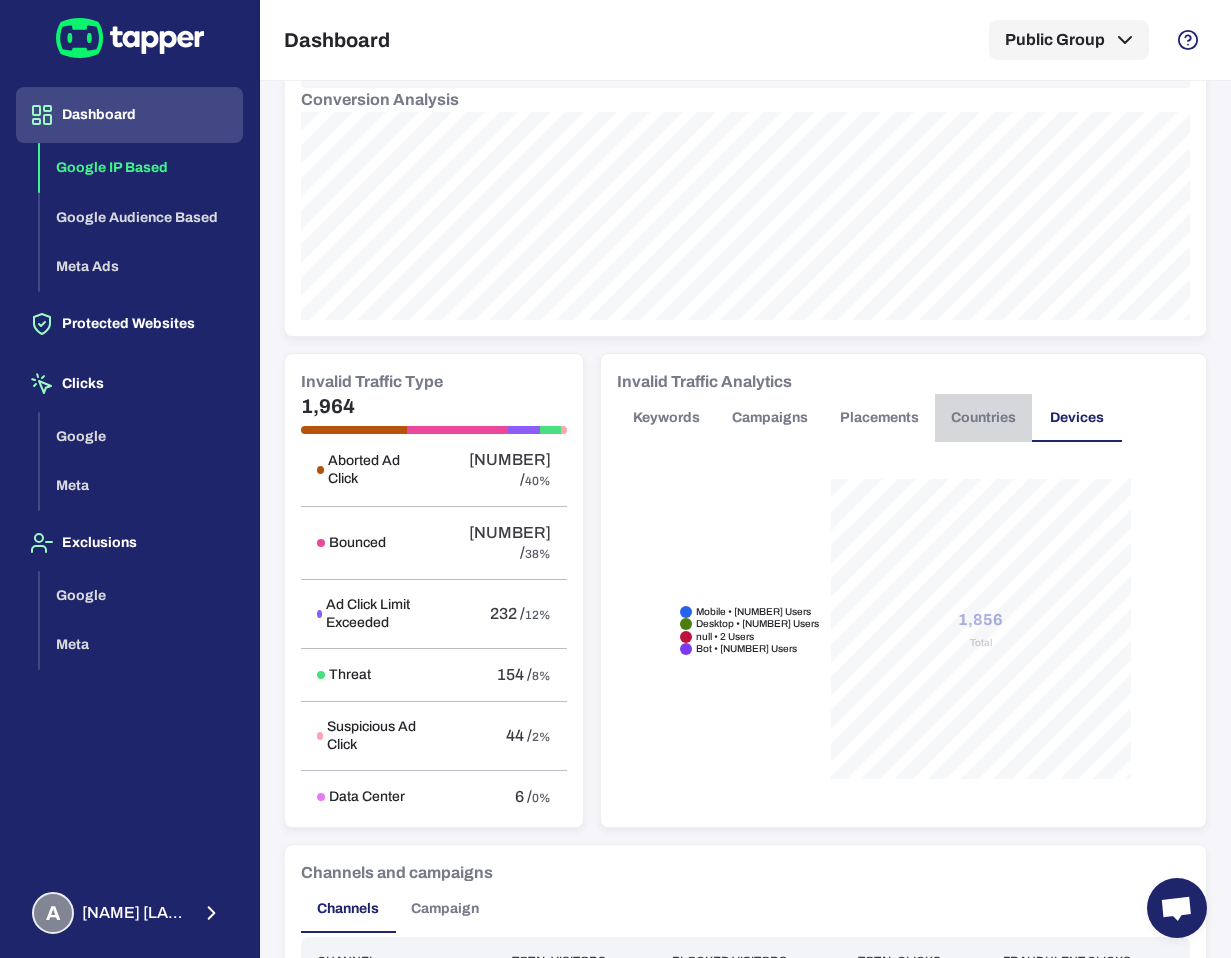 click on "Countries" at bounding box center [983, 418] 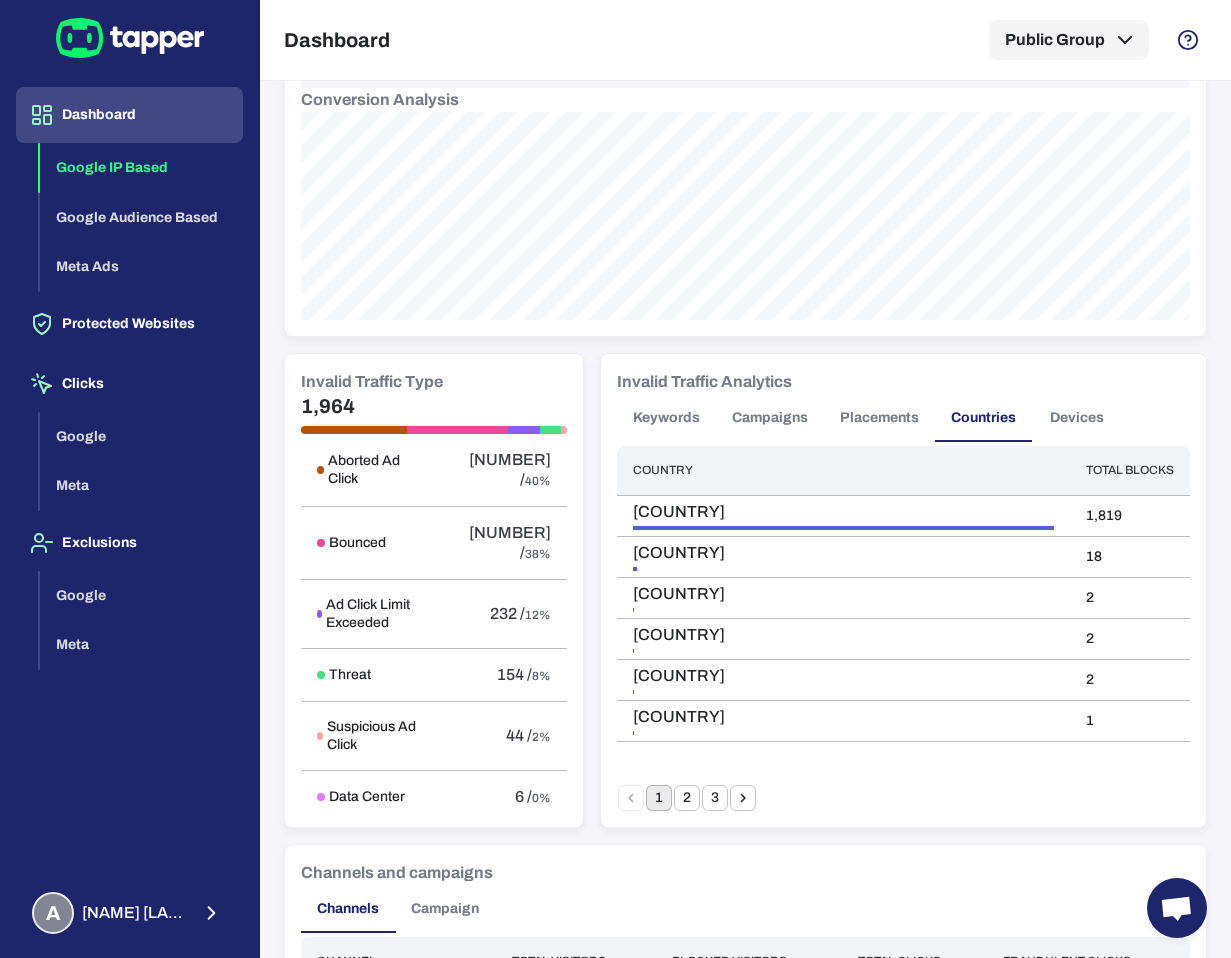 click on "Keywords" at bounding box center [666, 418] 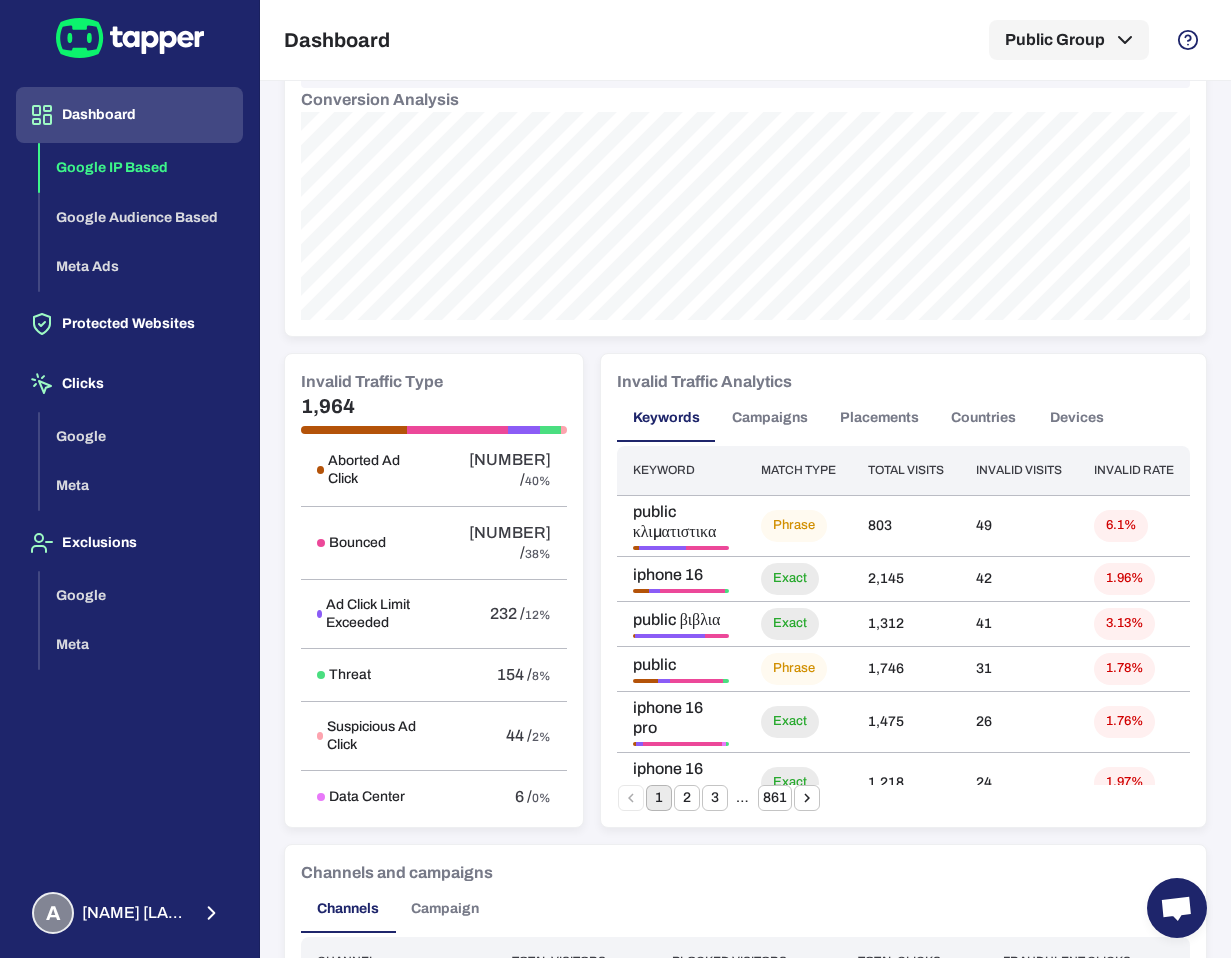 click on "Devices" at bounding box center [1077, 418] 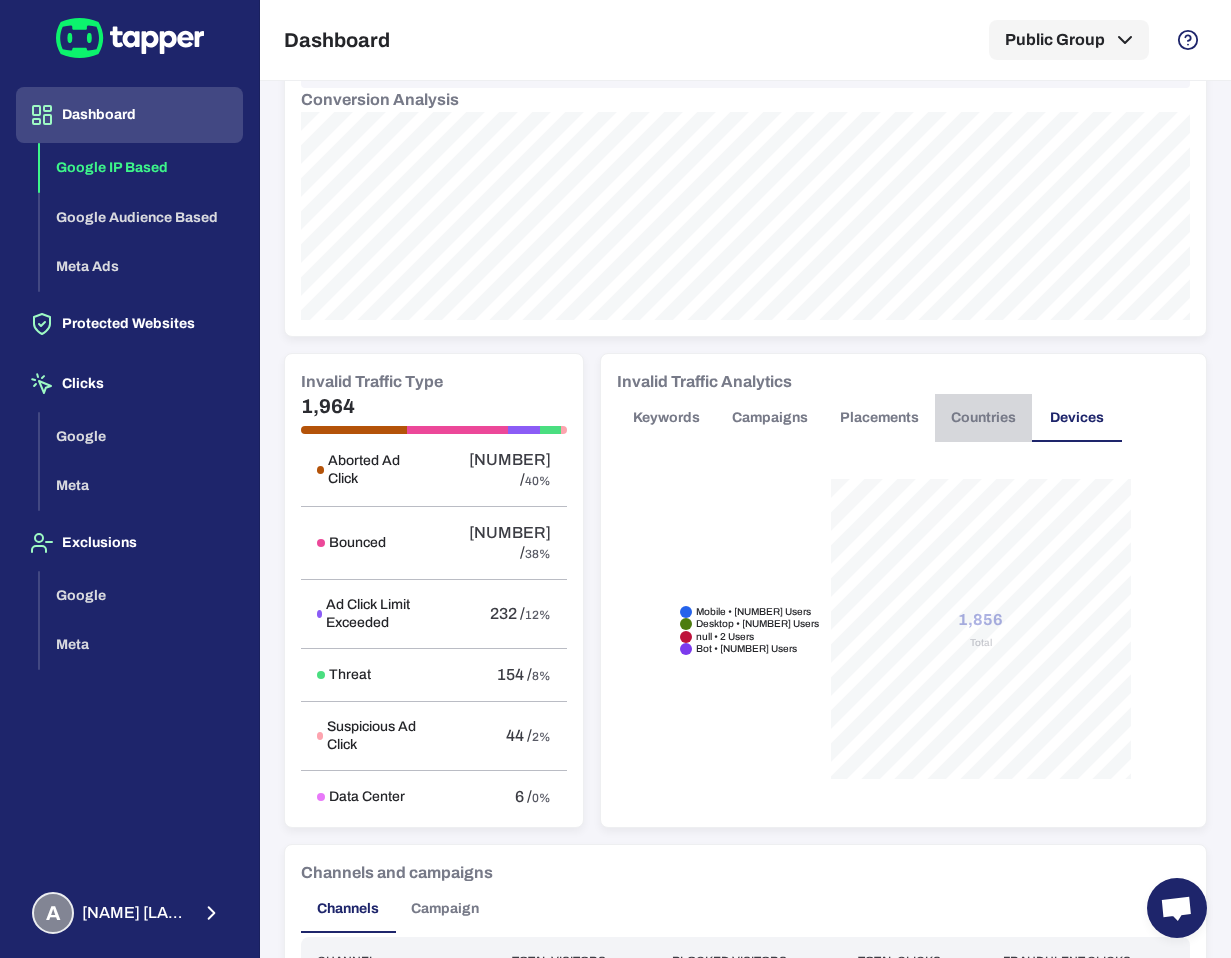 click on "Countries" at bounding box center [983, 418] 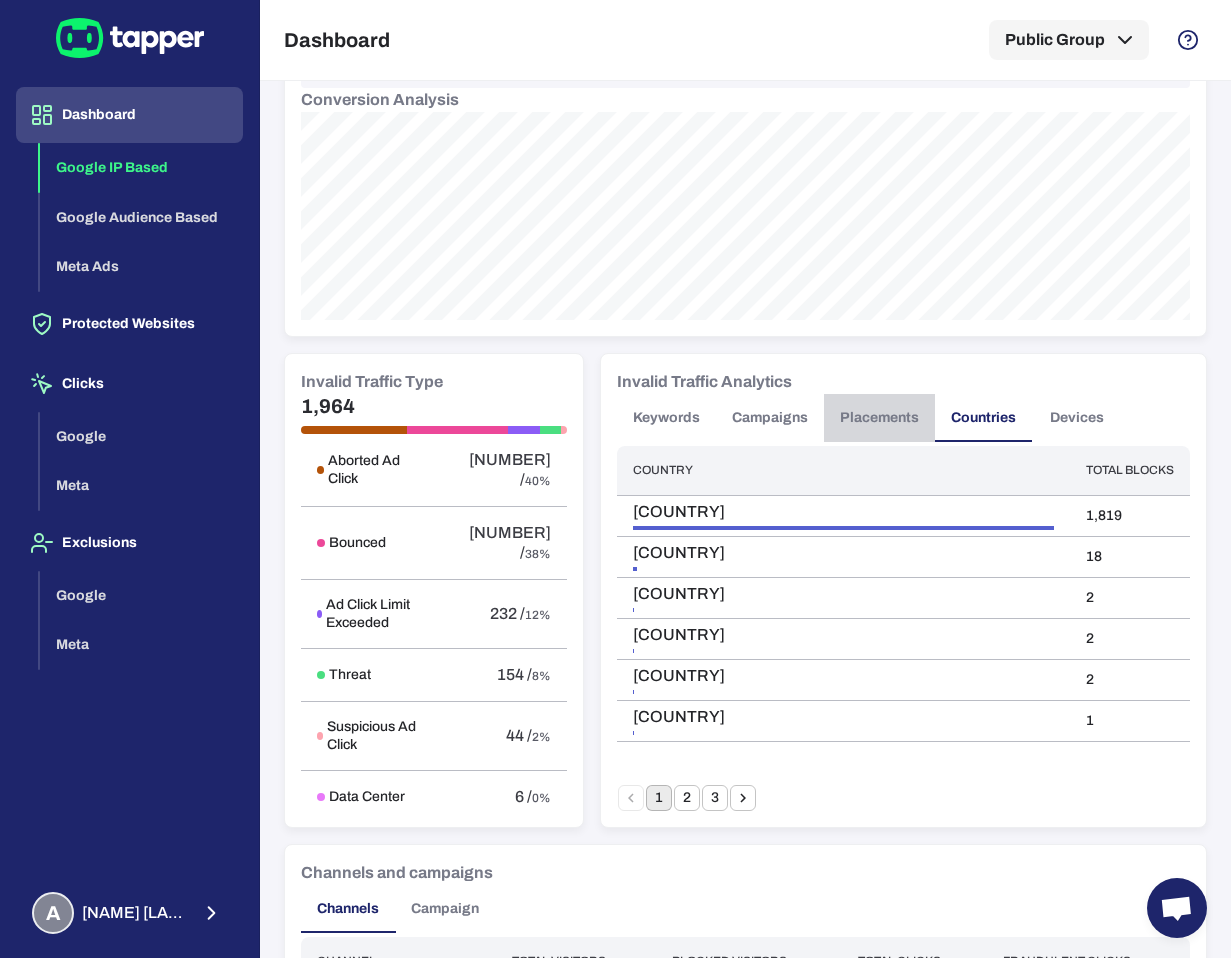 click on "Placements" at bounding box center [879, 418] 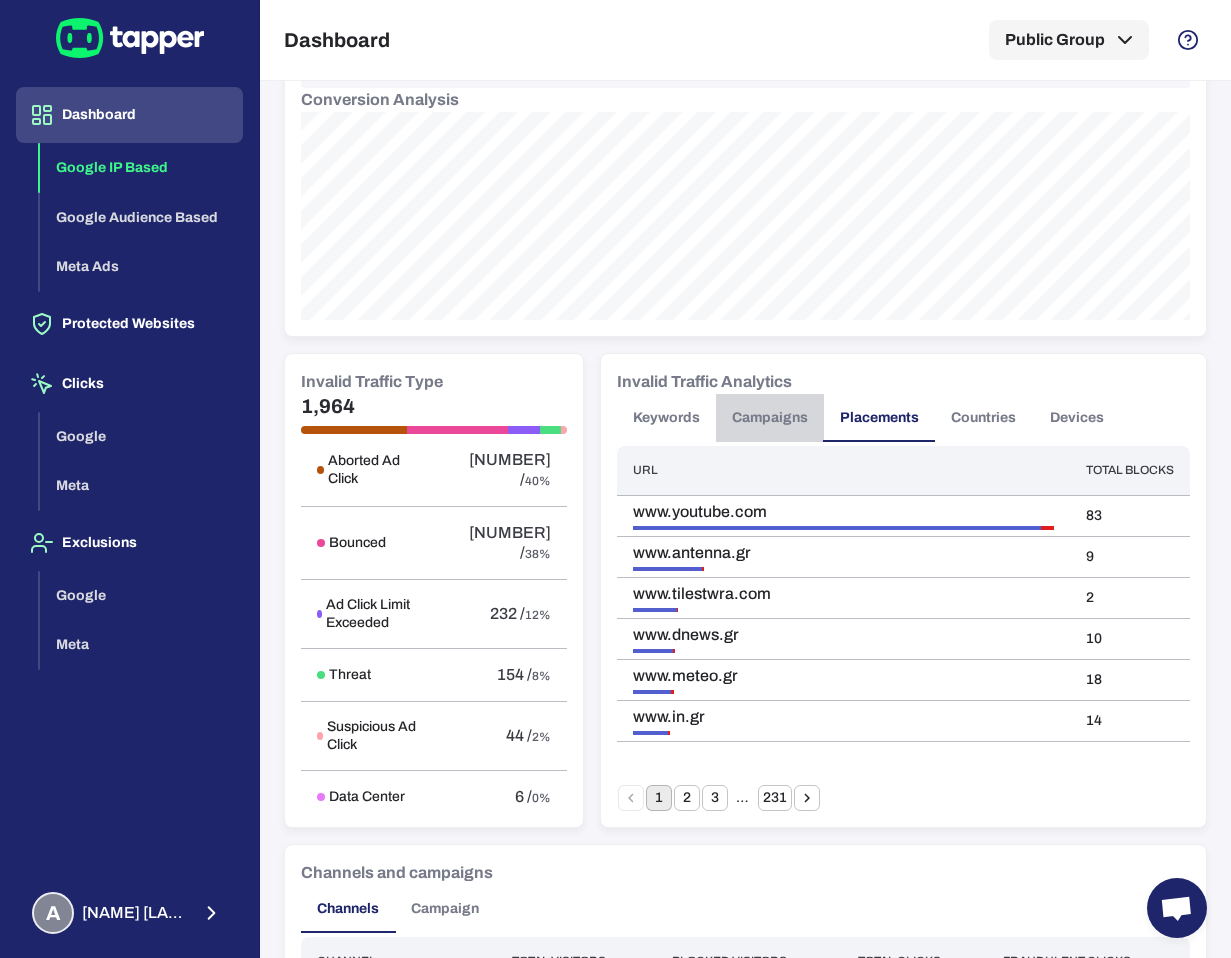 click on "Campaigns" at bounding box center (770, 418) 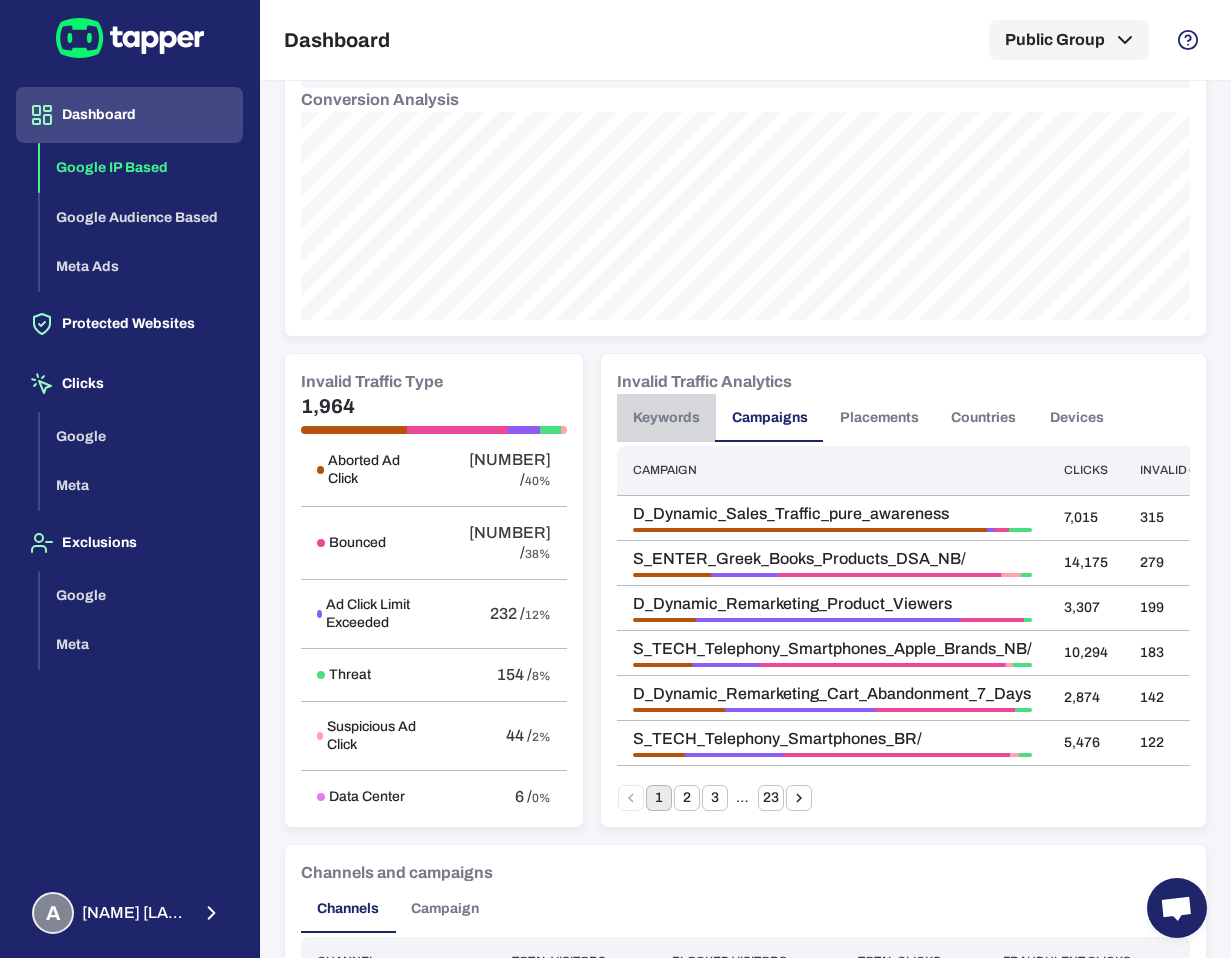 click on "Keywords" at bounding box center (666, 418) 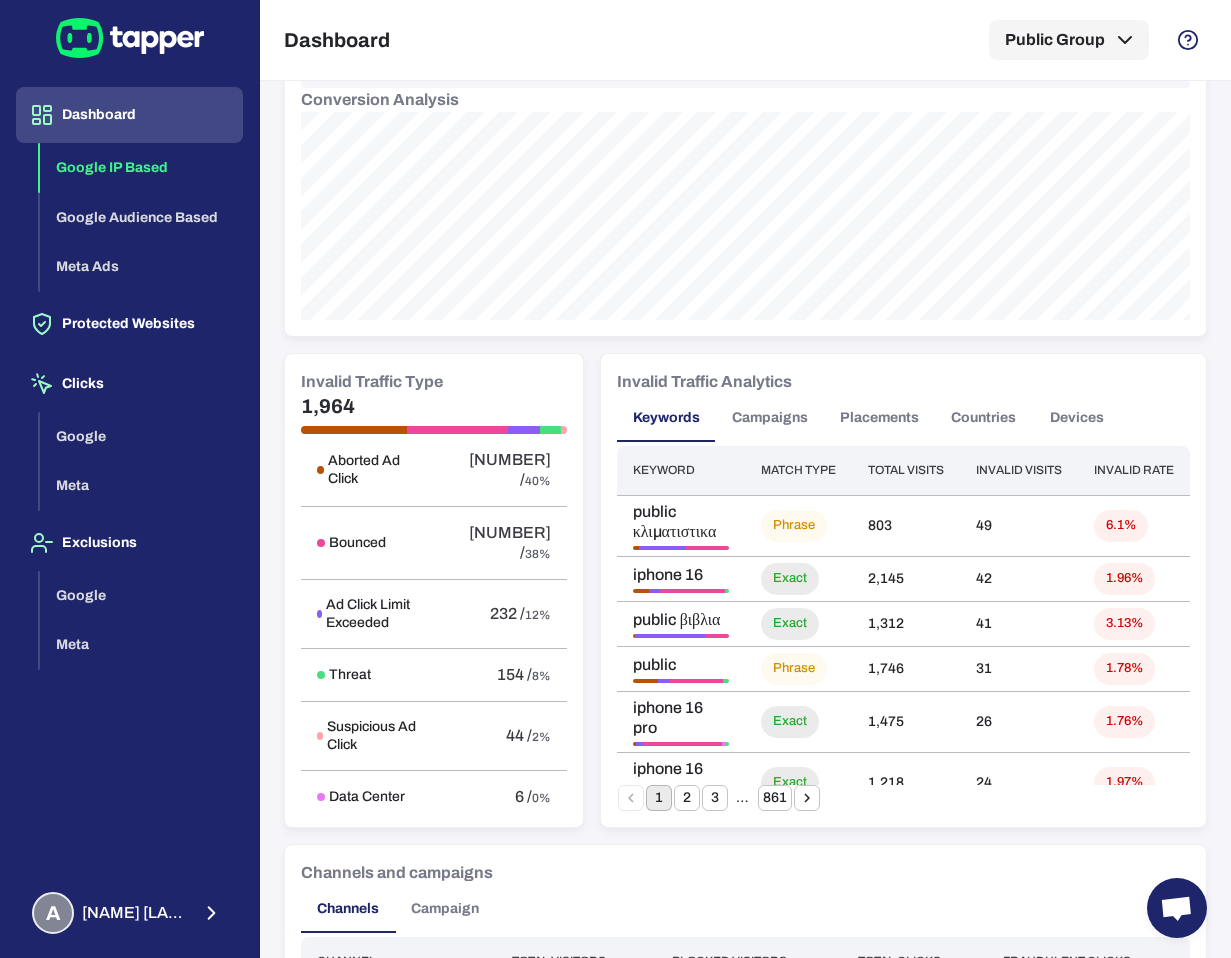 click on "Invalid Traffic Analytics" at bounding box center [704, 382] 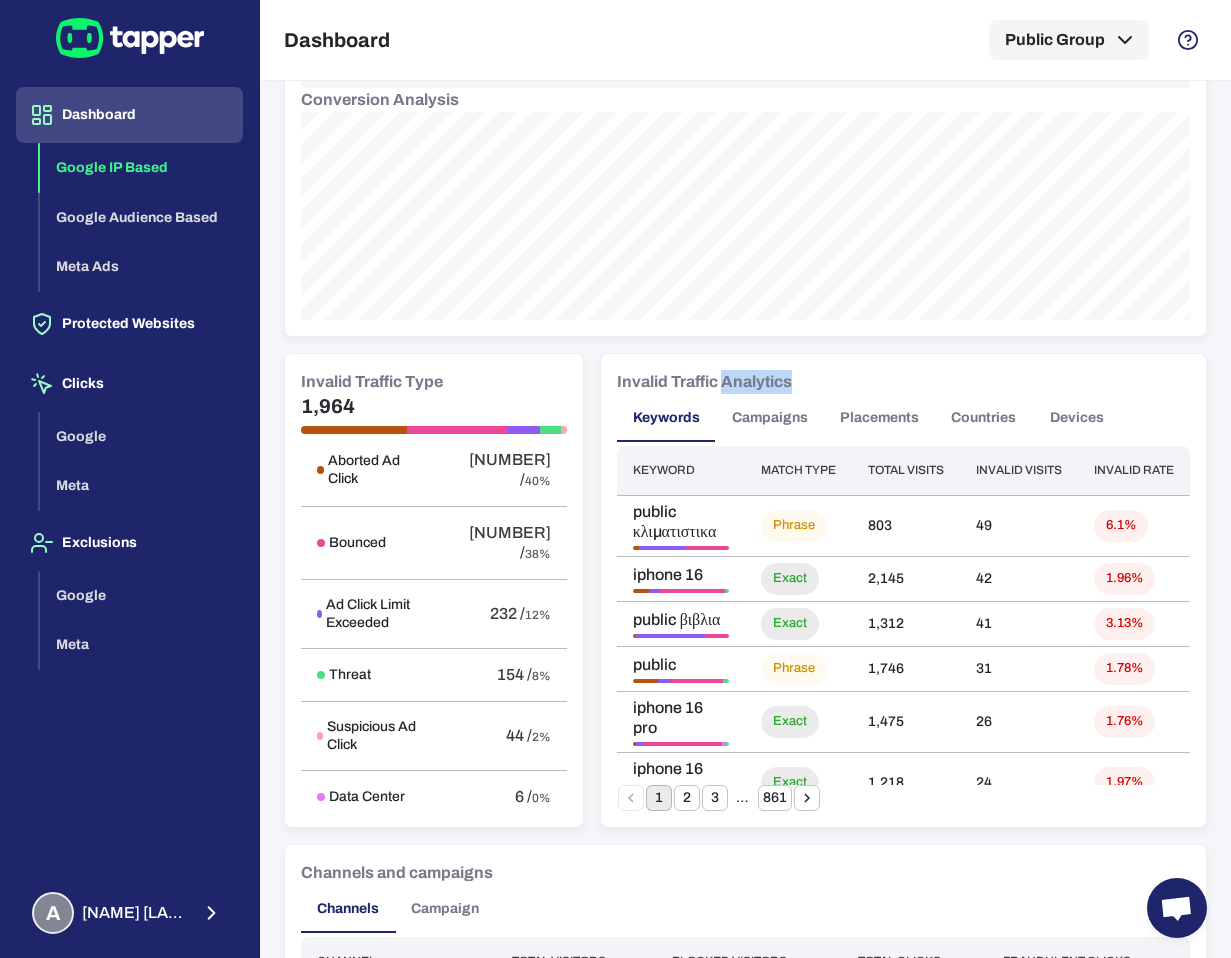 click on "Invalid Traffic Analytics" at bounding box center [704, 382] 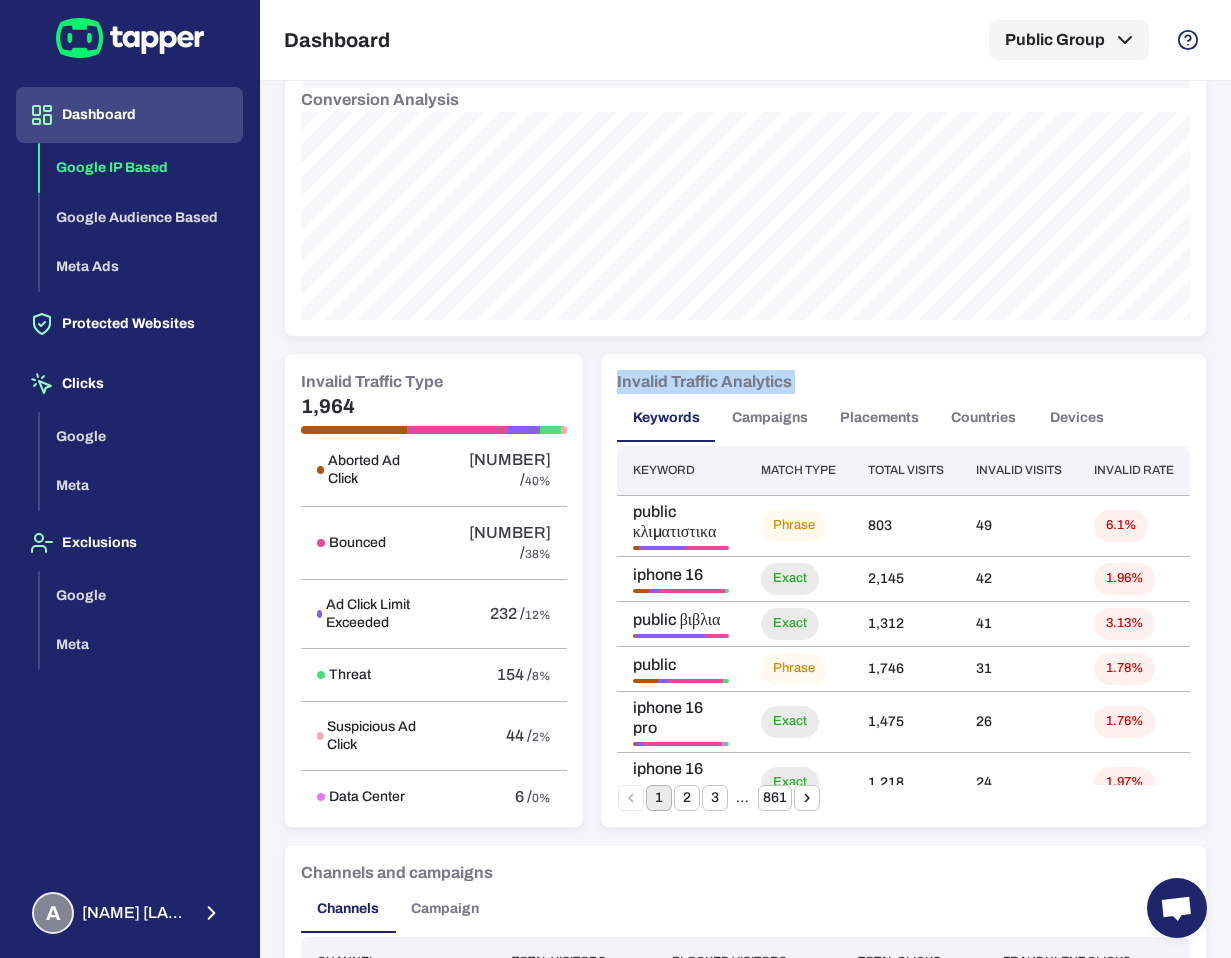 click on "Invalid Traffic Analytics" at bounding box center (704, 382) 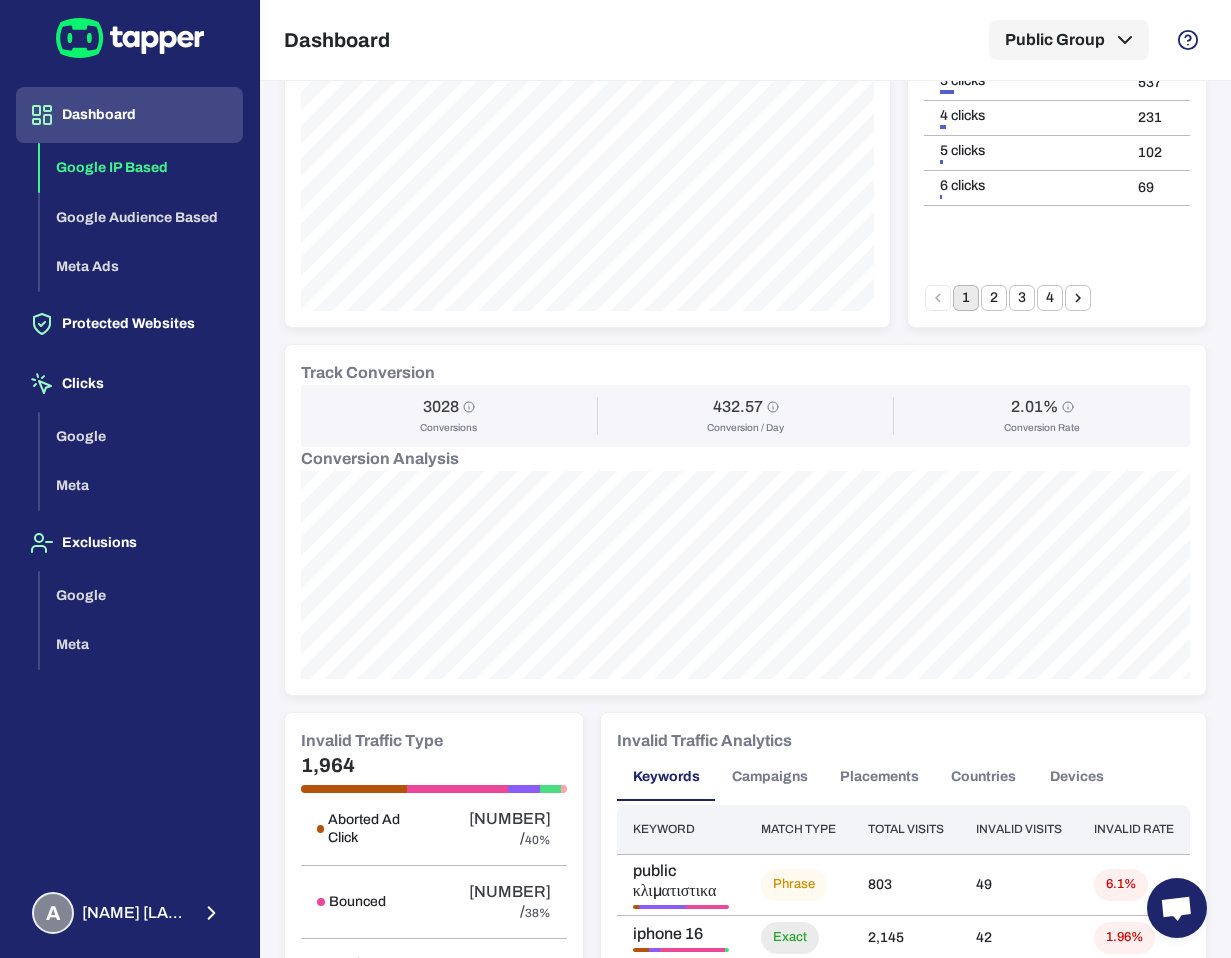 scroll, scrollTop: 0, scrollLeft: 0, axis: both 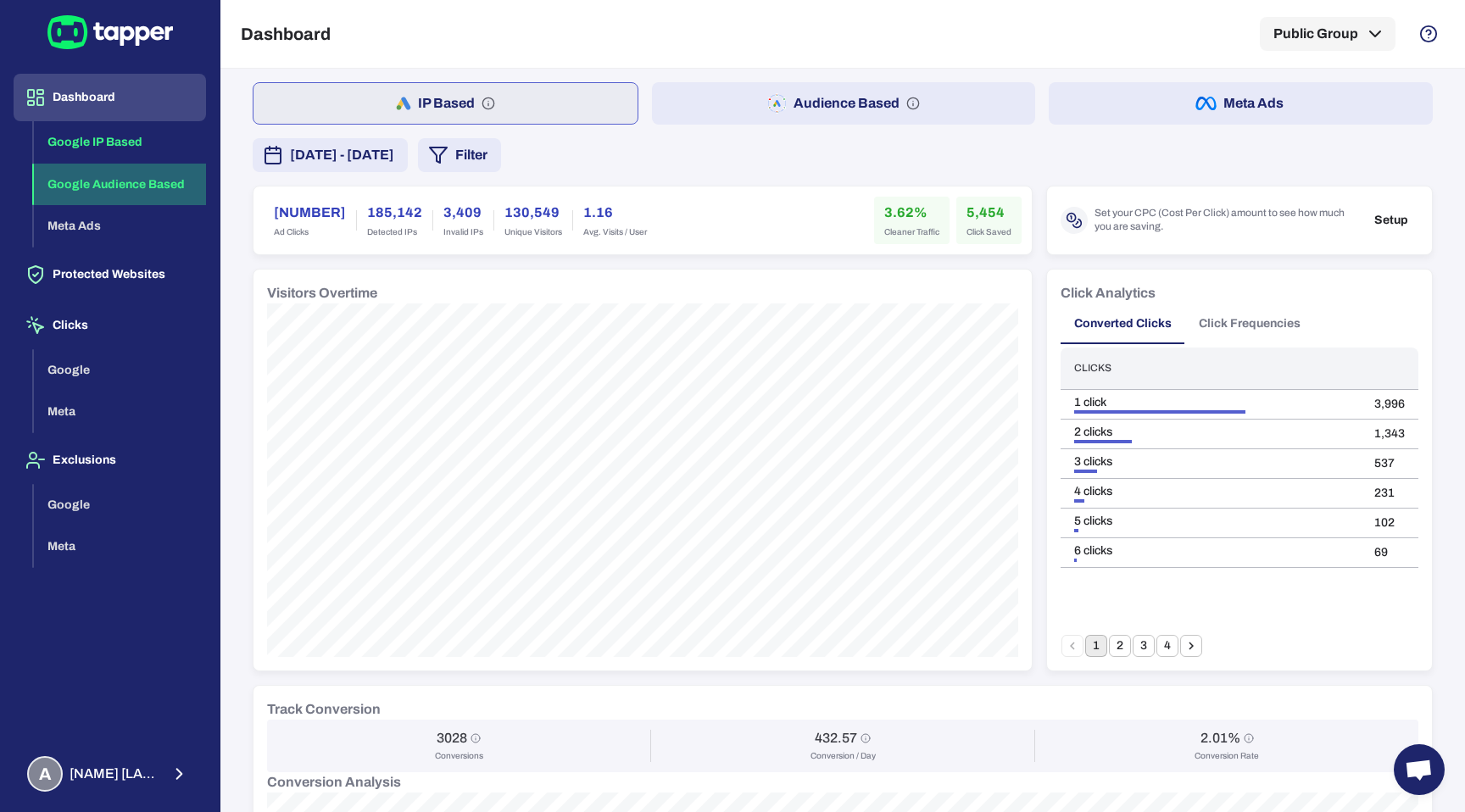 click on "Google Audience Based" at bounding box center (120, 185) 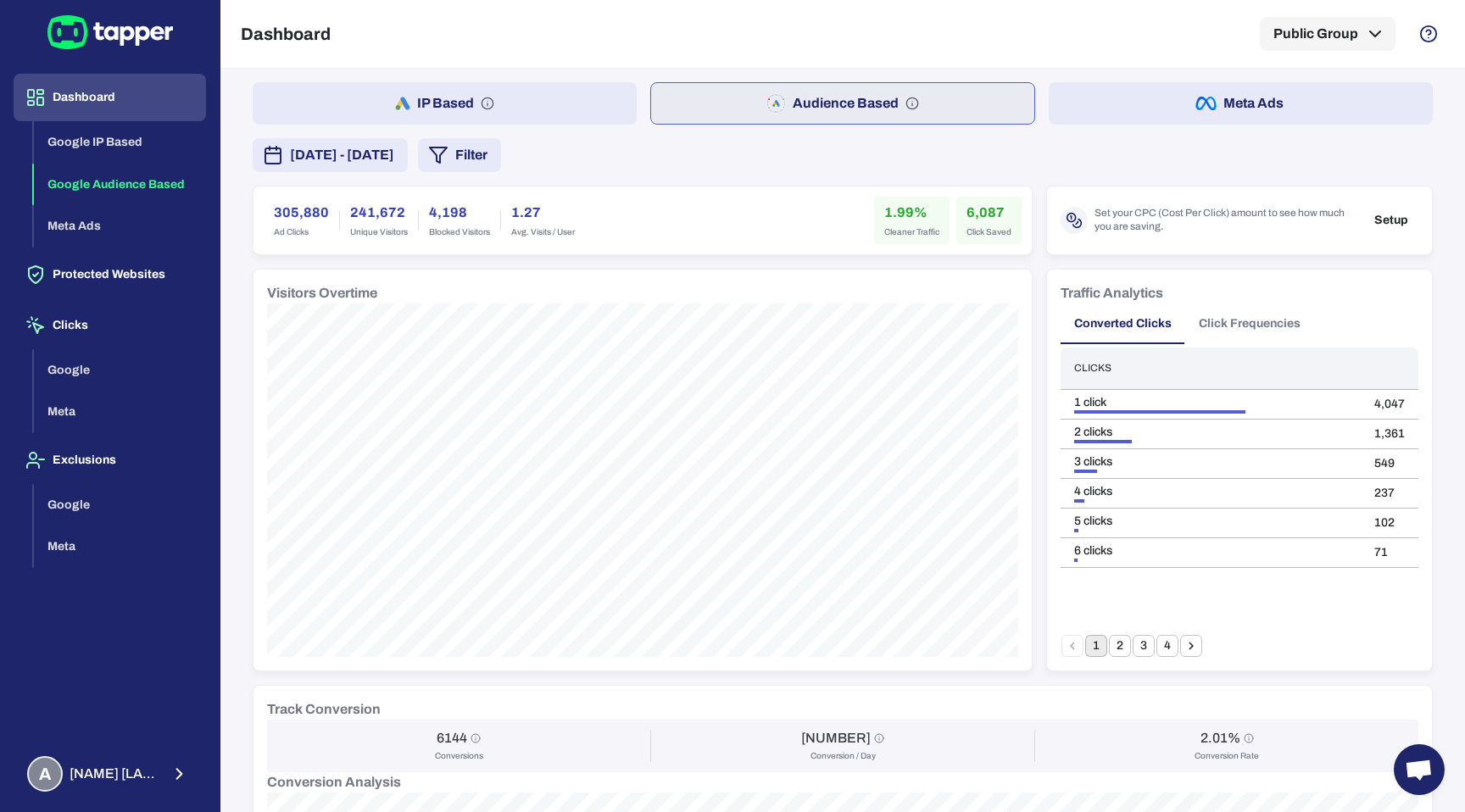 click on "Meta Ads" at bounding box center [1240, 103] 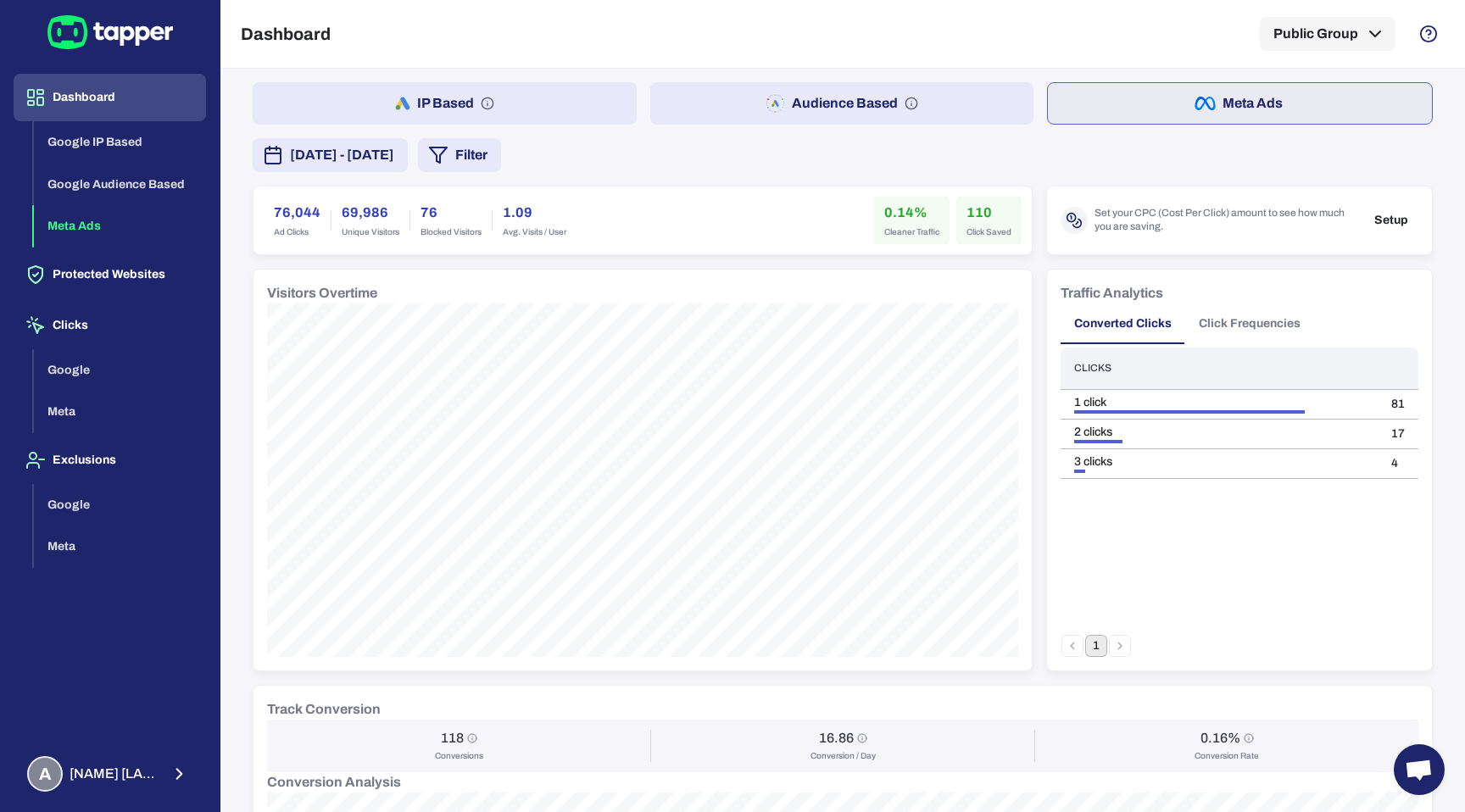 click on "76 Blocked Visitors" at bounding box center (451, 220) 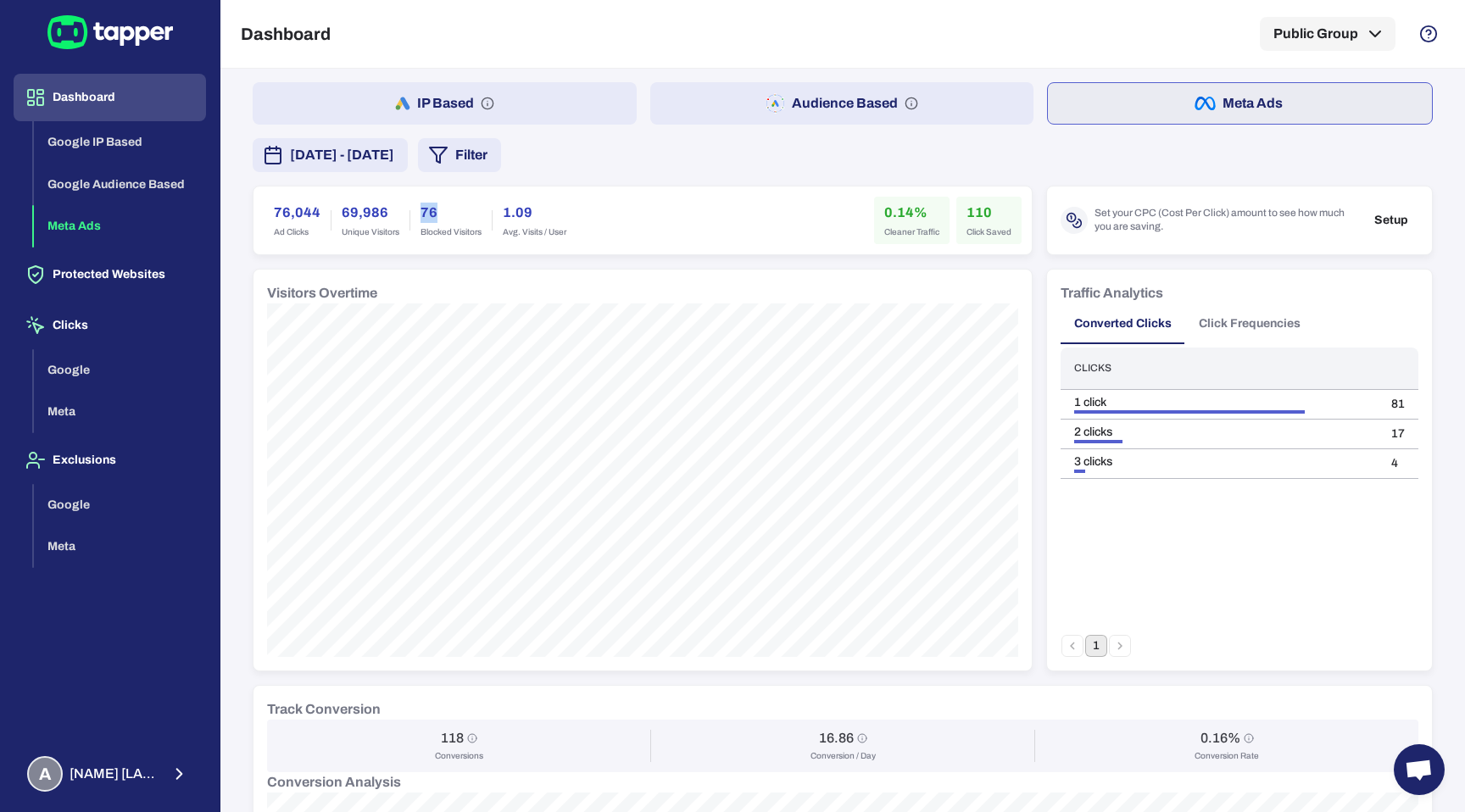 click on "76 Blocked Visitors" at bounding box center [451, 220] 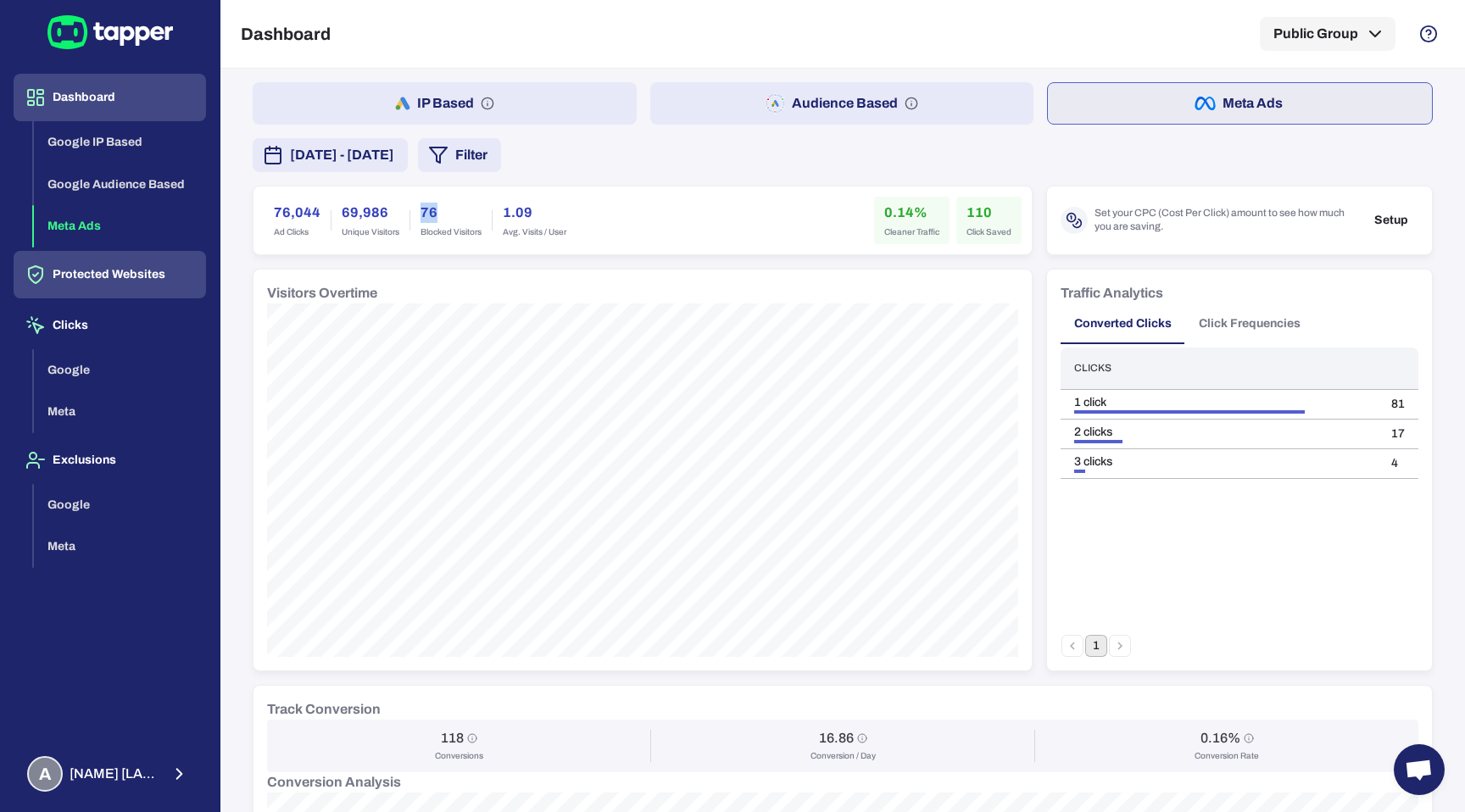click on "Protected Websites" at bounding box center (109, 275) 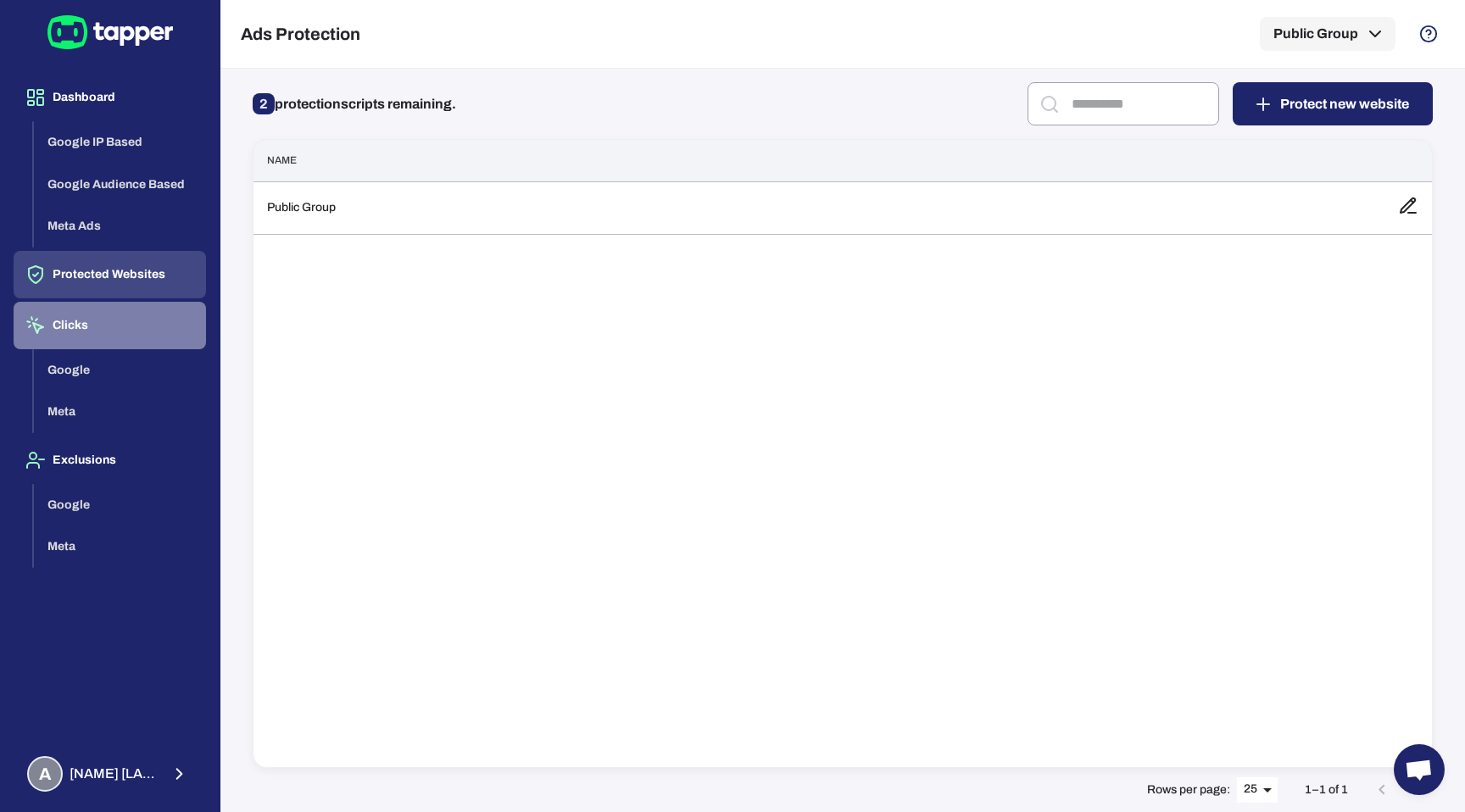 click on "Clicks" at bounding box center [109, 325] 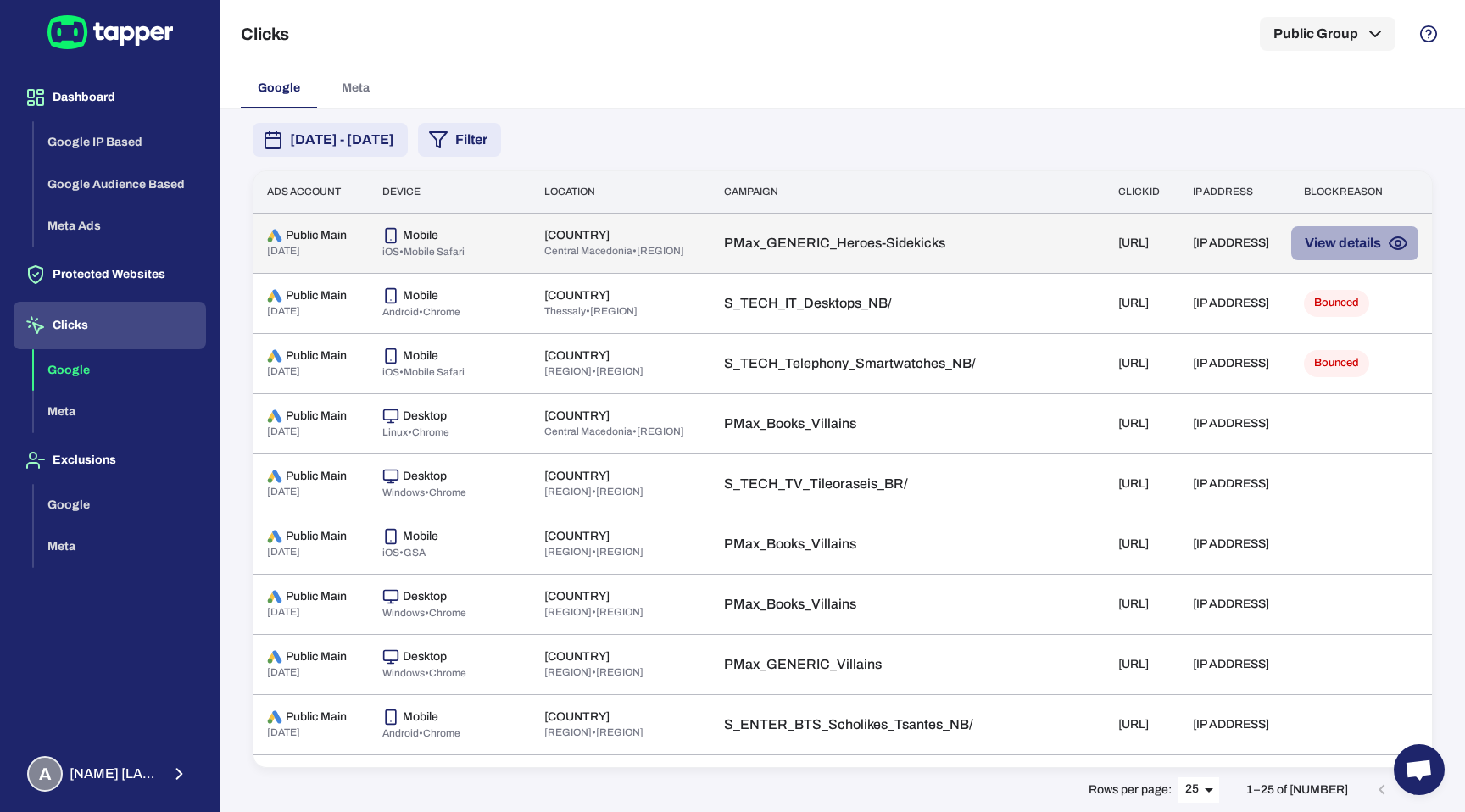 click on "View details" at bounding box center (1355, 243) 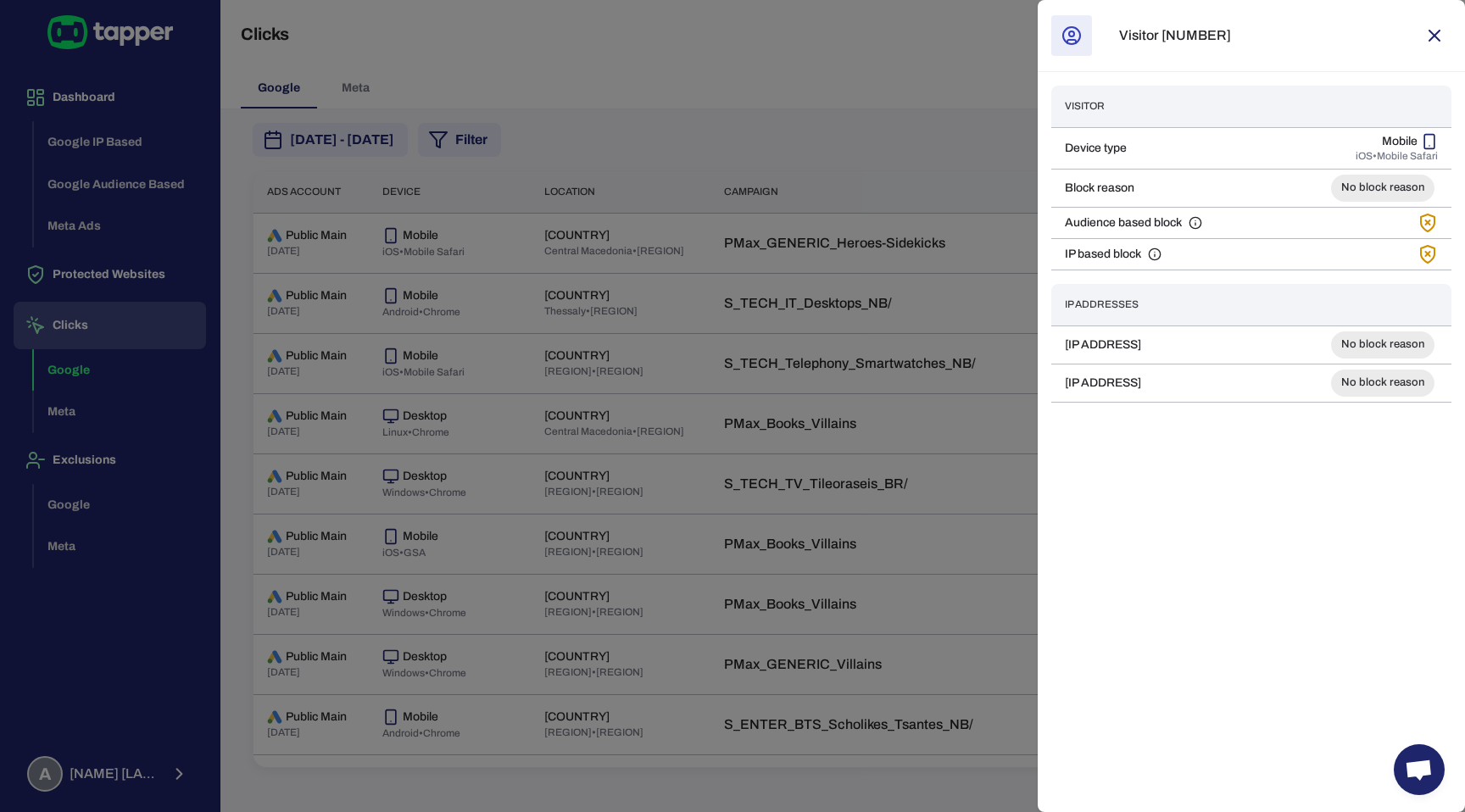 click 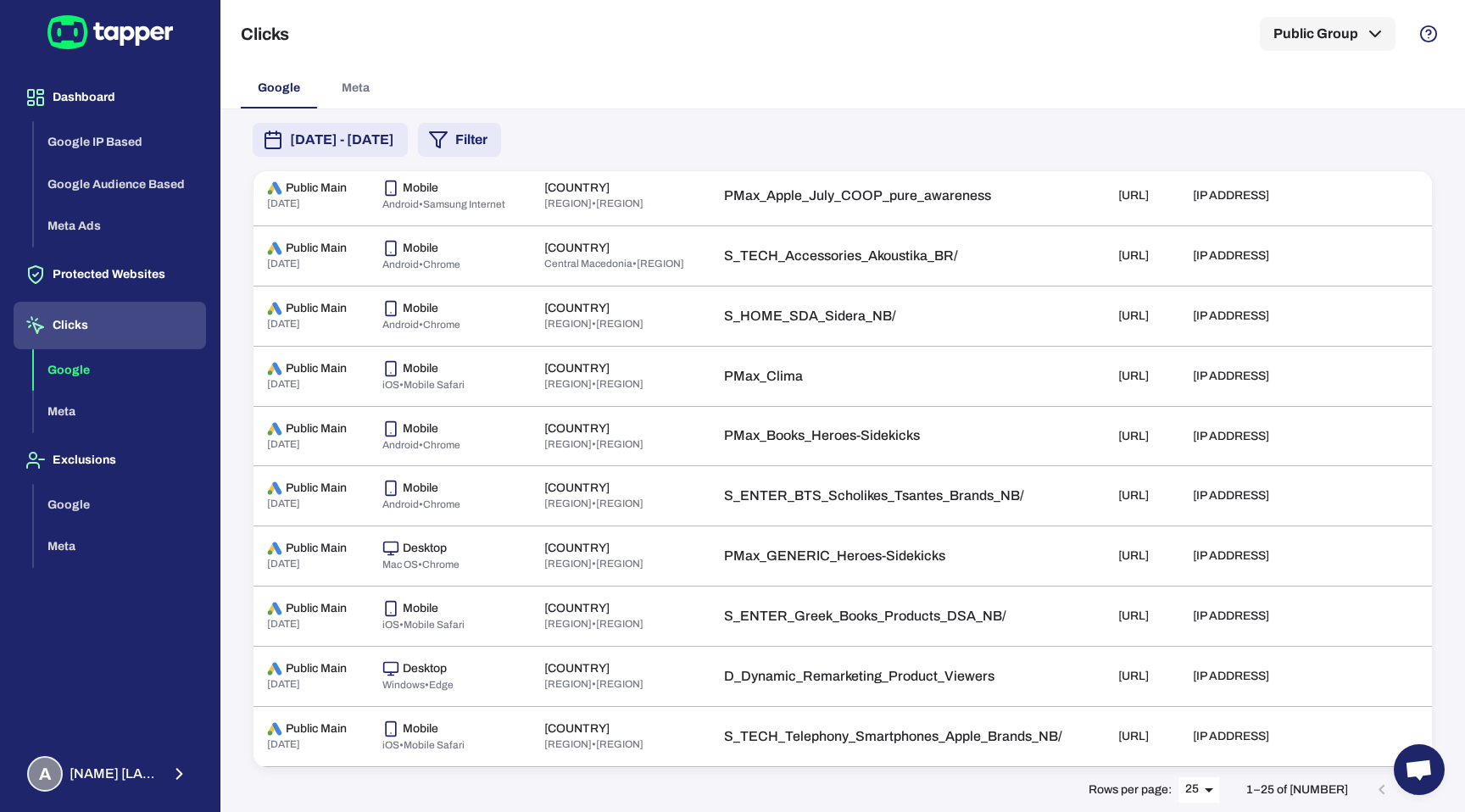 scroll, scrollTop: 1305, scrollLeft: 0, axis: vertical 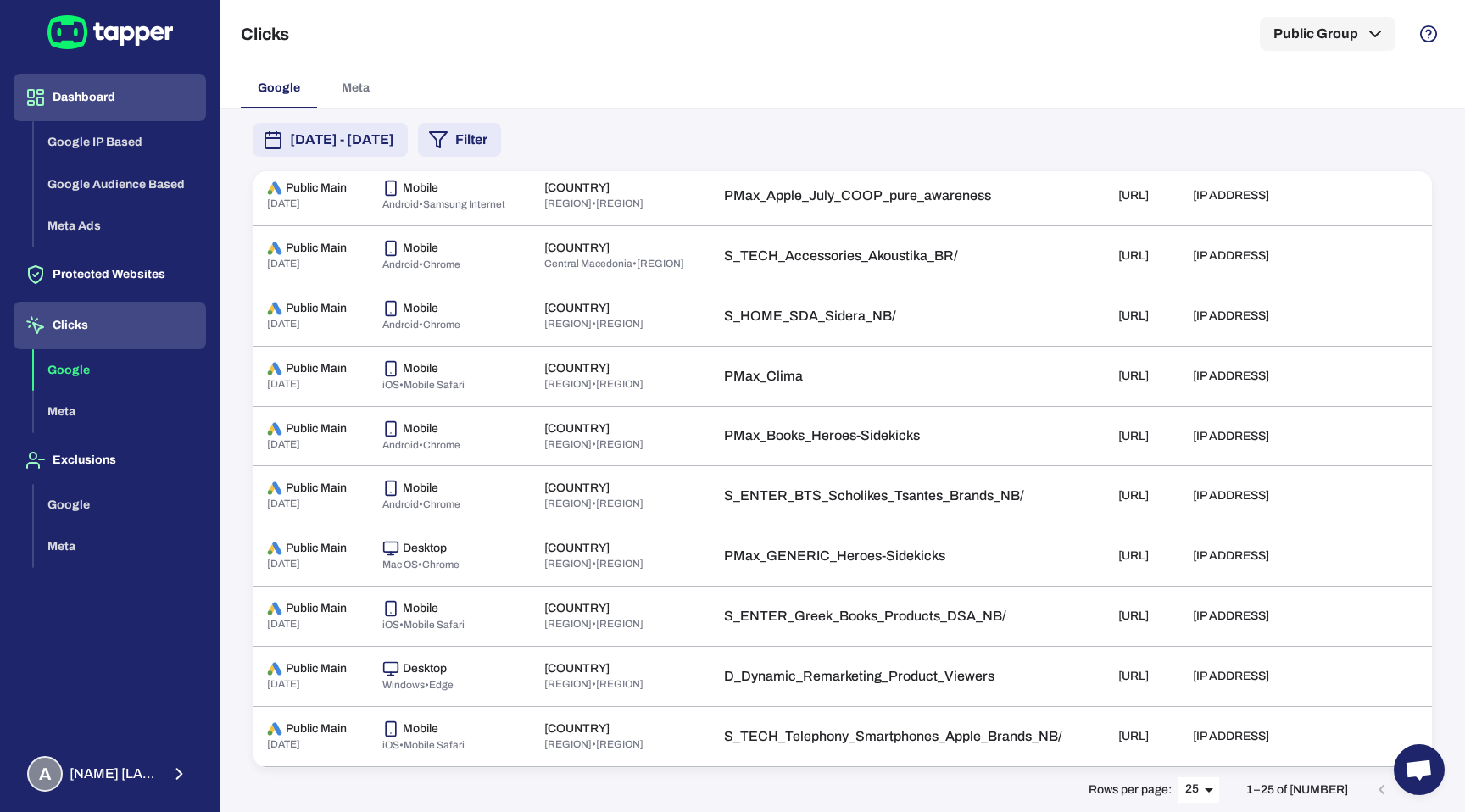 click on "Dashboard" at bounding box center [109, 97] 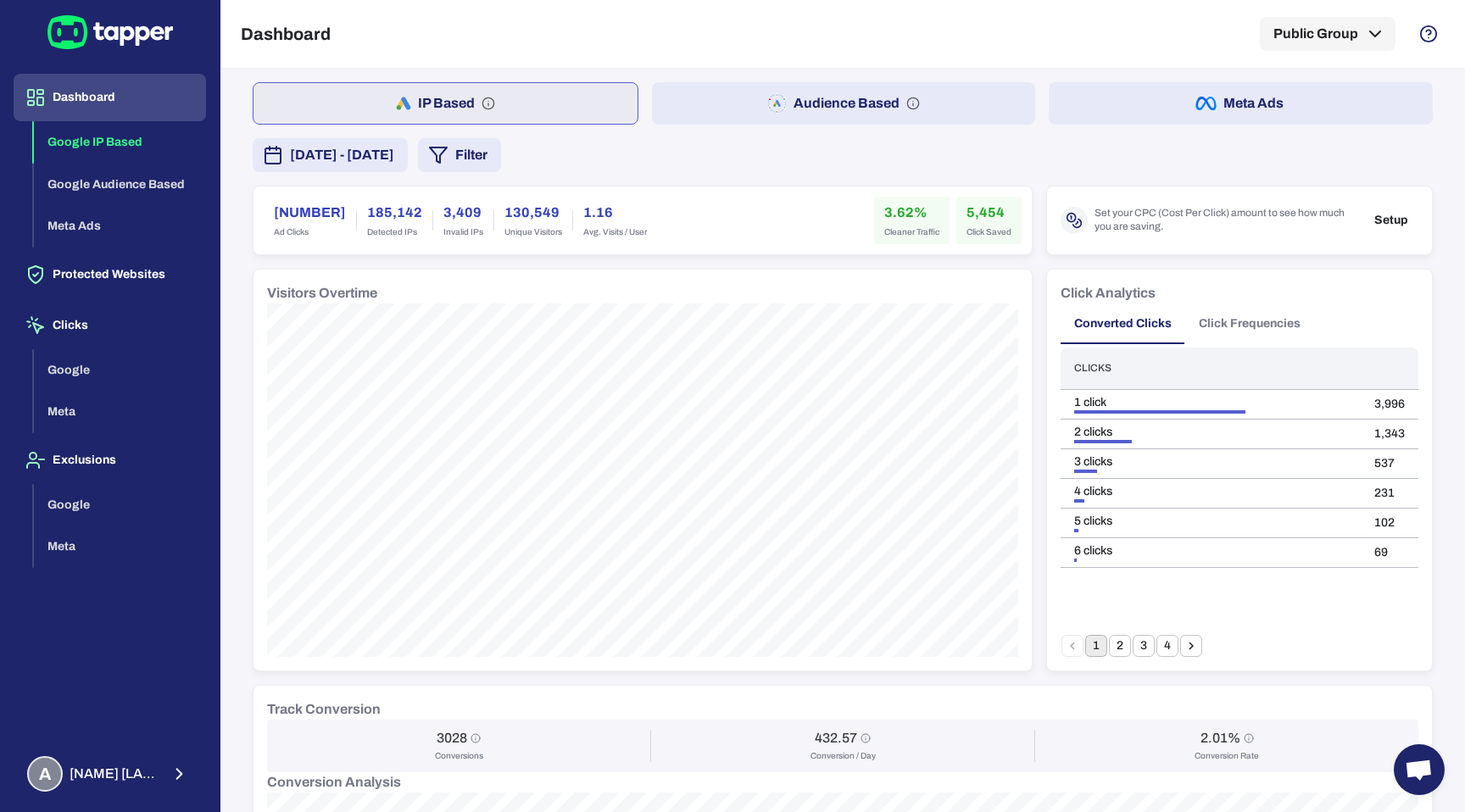 click on "Audience Based" at bounding box center [844, 103] 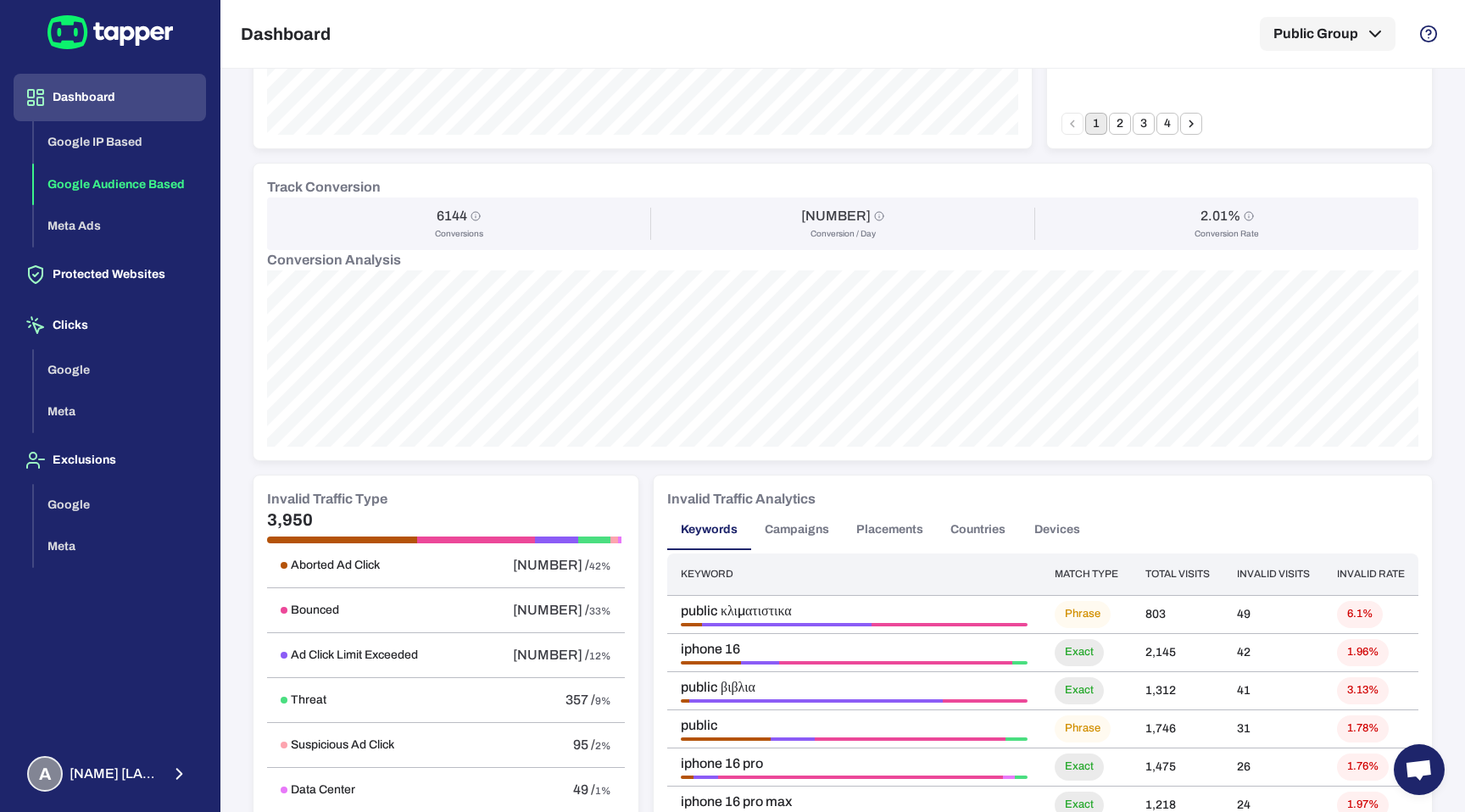 scroll, scrollTop: 0, scrollLeft: 0, axis: both 